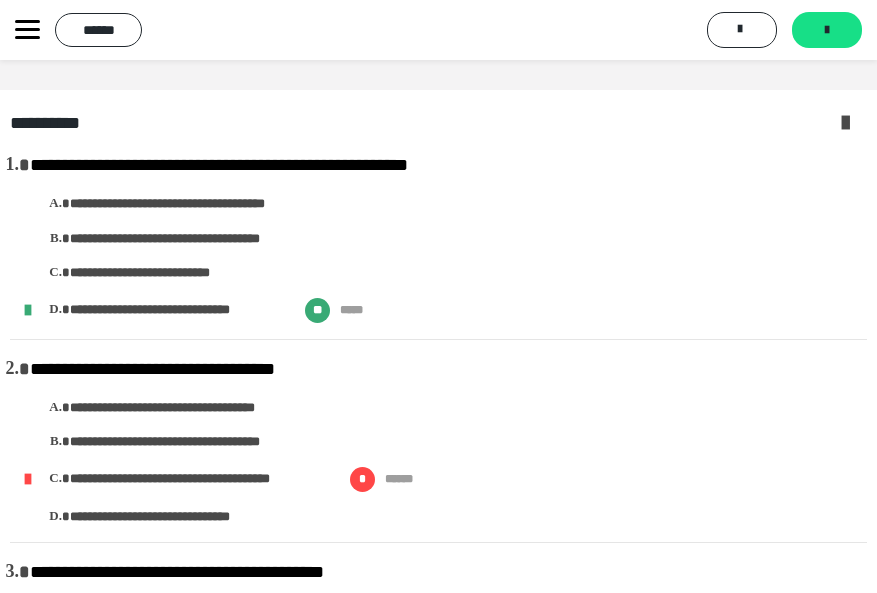 scroll, scrollTop: 0, scrollLeft: 0, axis: both 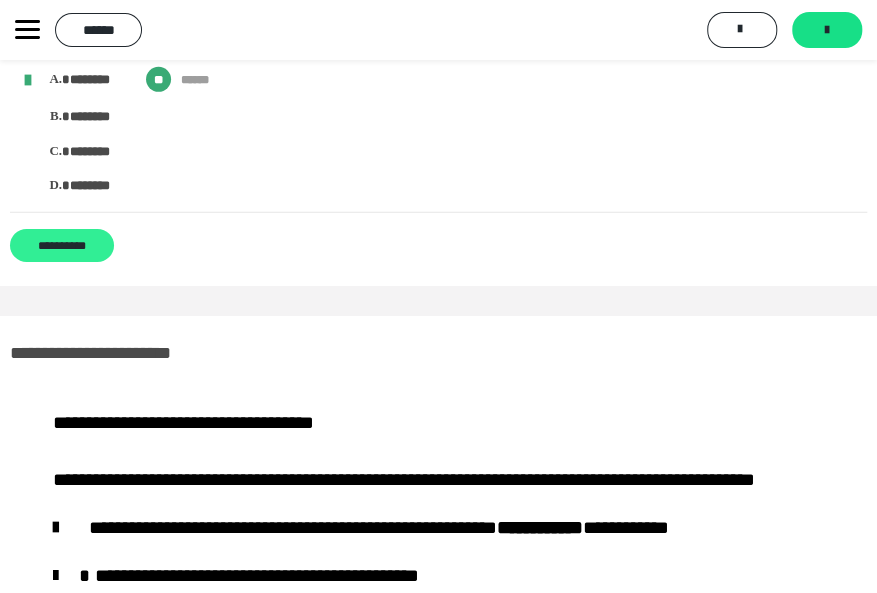 click on "**********" at bounding box center (62, 245) 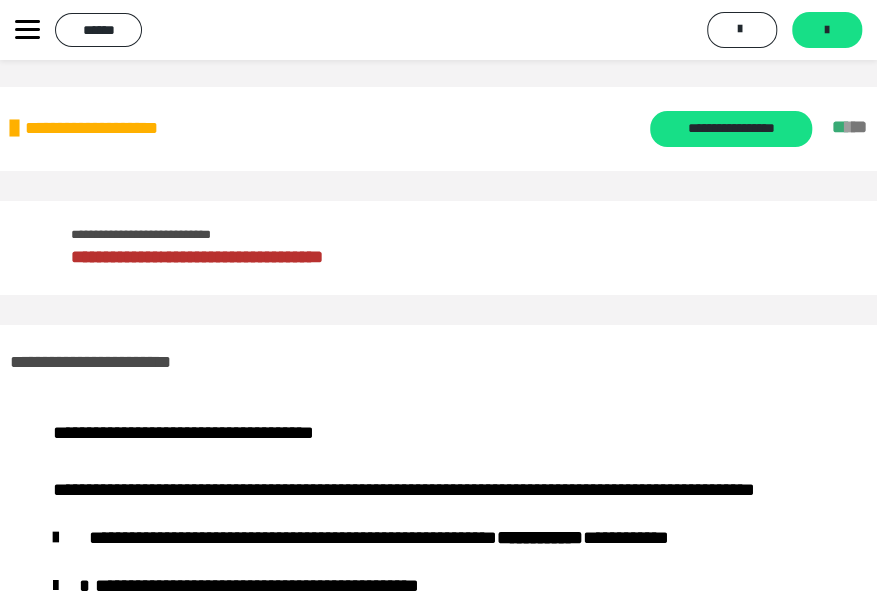 scroll, scrollTop: 0, scrollLeft: 0, axis: both 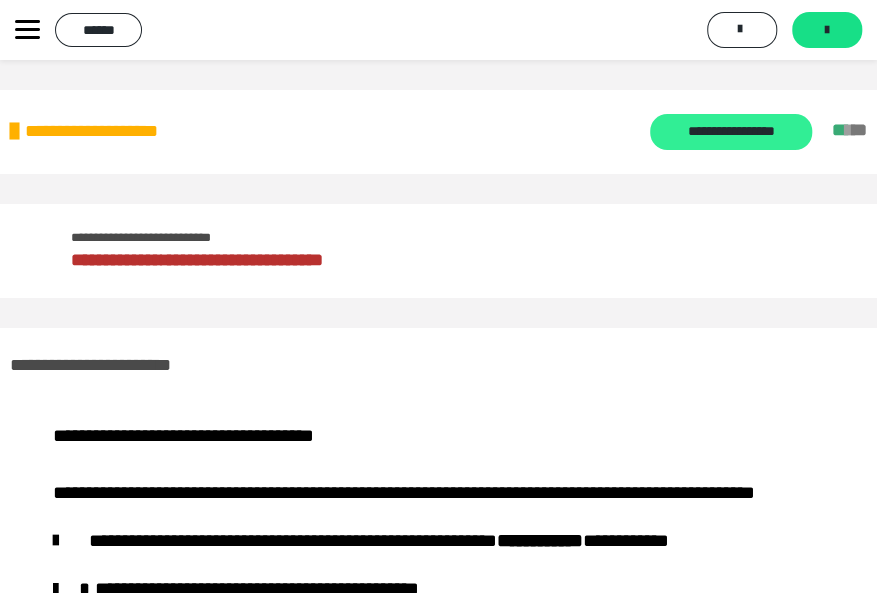 click on "**********" at bounding box center (730, 132) 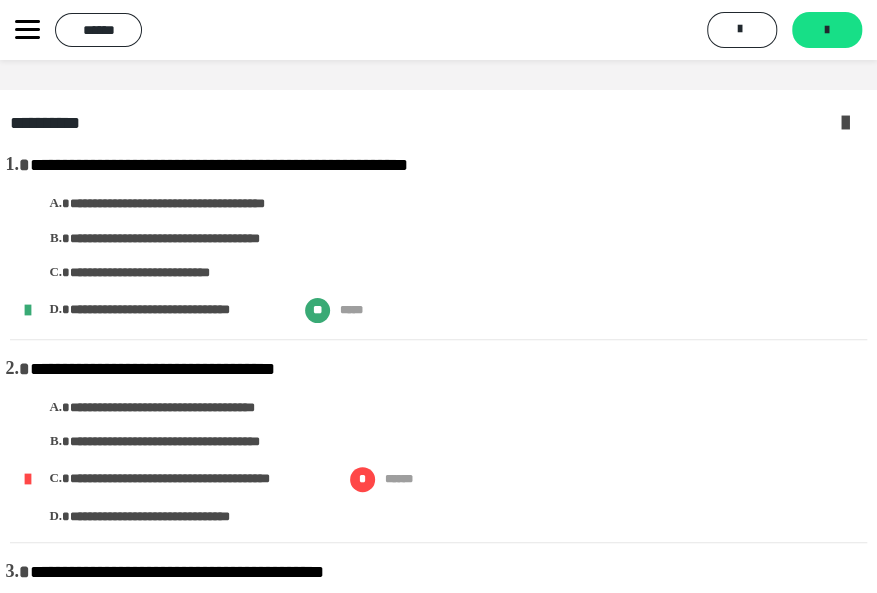 scroll, scrollTop: 0, scrollLeft: 0, axis: both 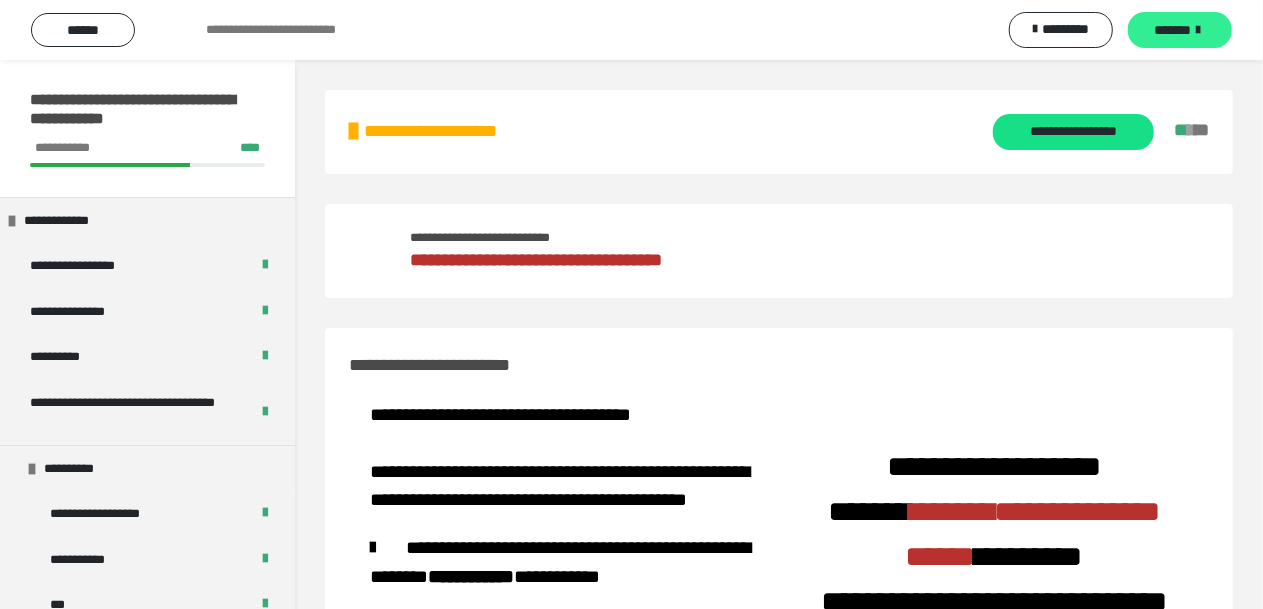 click on "*******" at bounding box center [1180, 30] 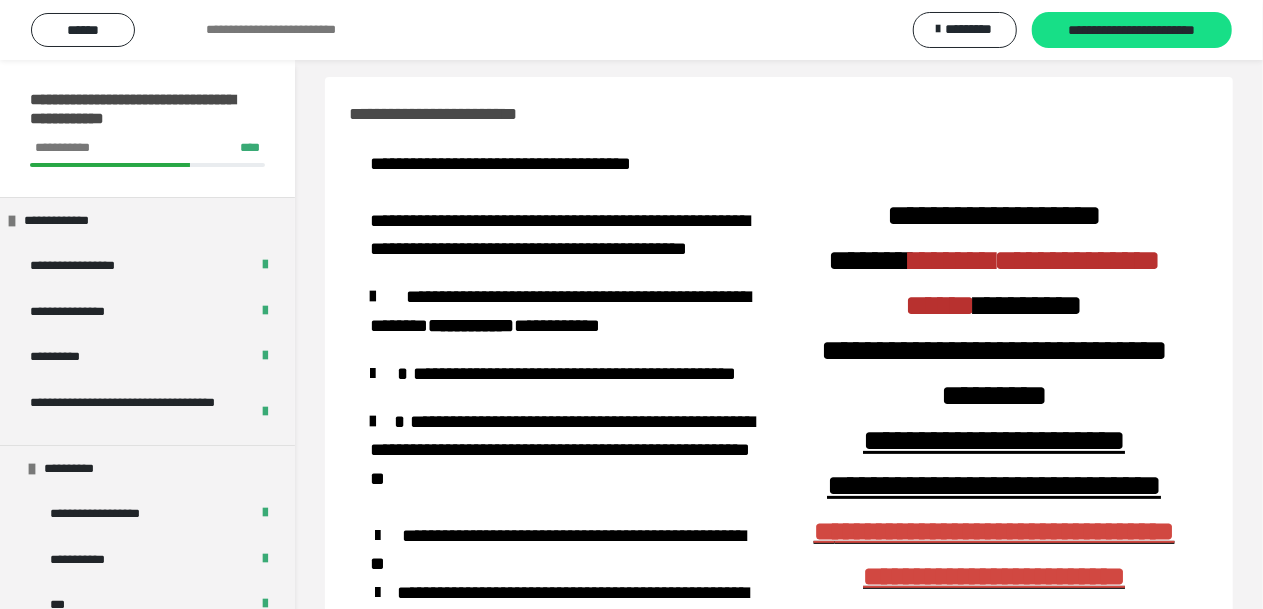 scroll, scrollTop: 13, scrollLeft: 0, axis: vertical 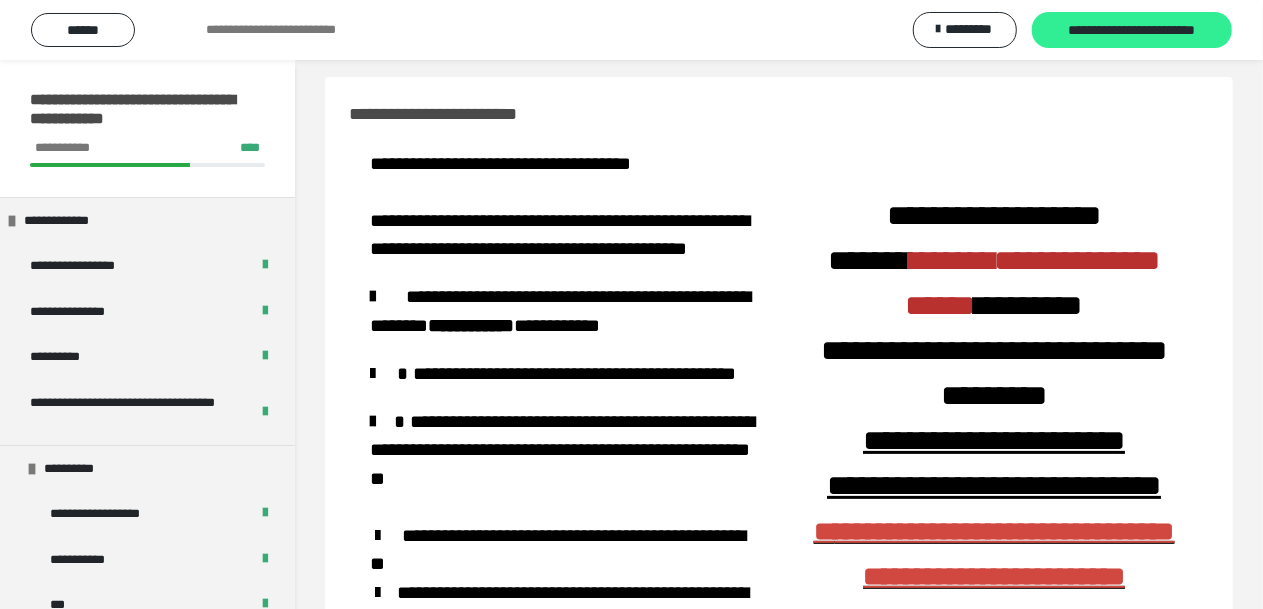 click on "**********" at bounding box center [1132, 31] 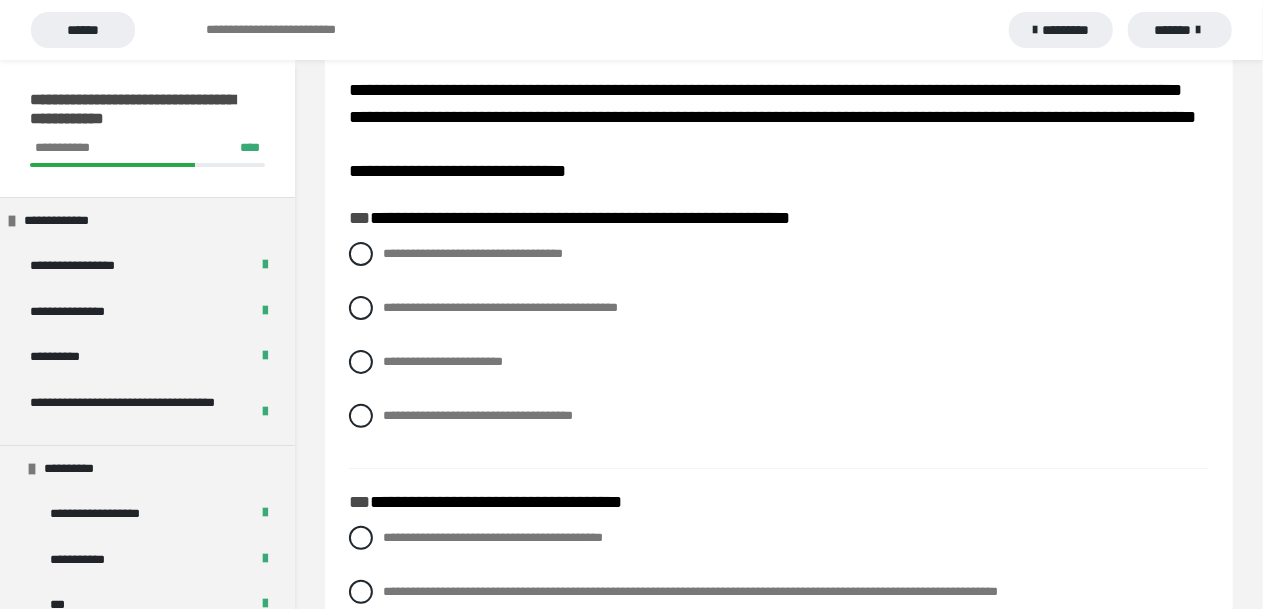 scroll, scrollTop: 91, scrollLeft: 0, axis: vertical 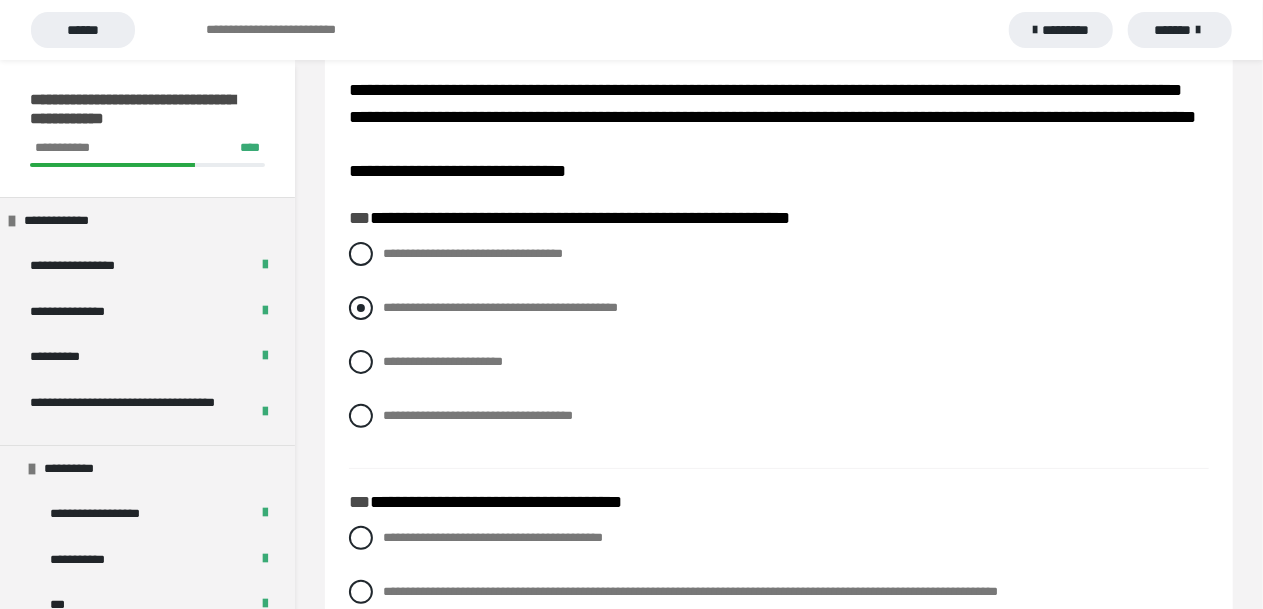 click on "**********" at bounding box center [389, 302] 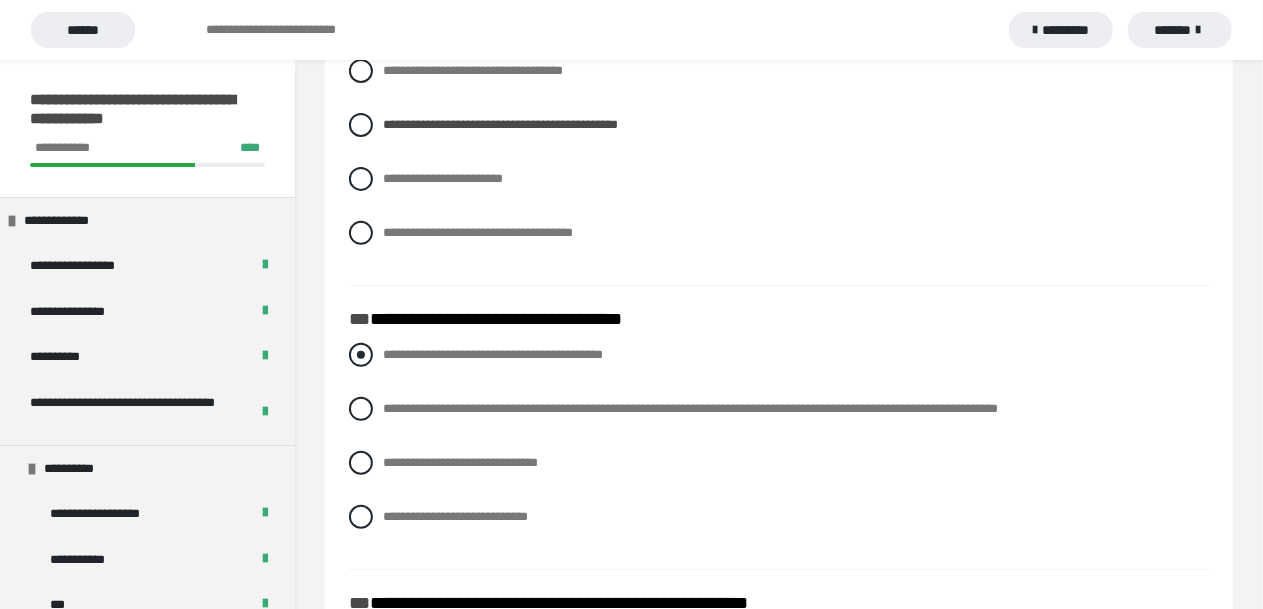 scroll, scrollTop: 365, scrollLeft: 0, axis: vertical 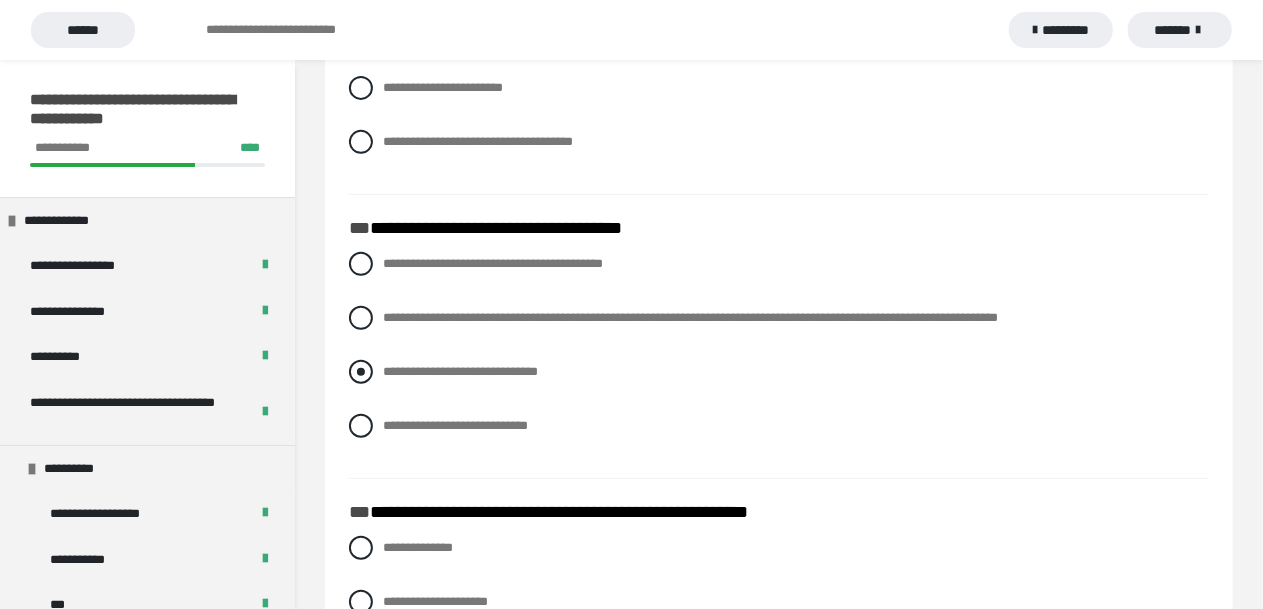 drag, startPoint x: 357, startPoint y: 344, endPoint x: 434, endPoint y: 393, distance: 91.26884 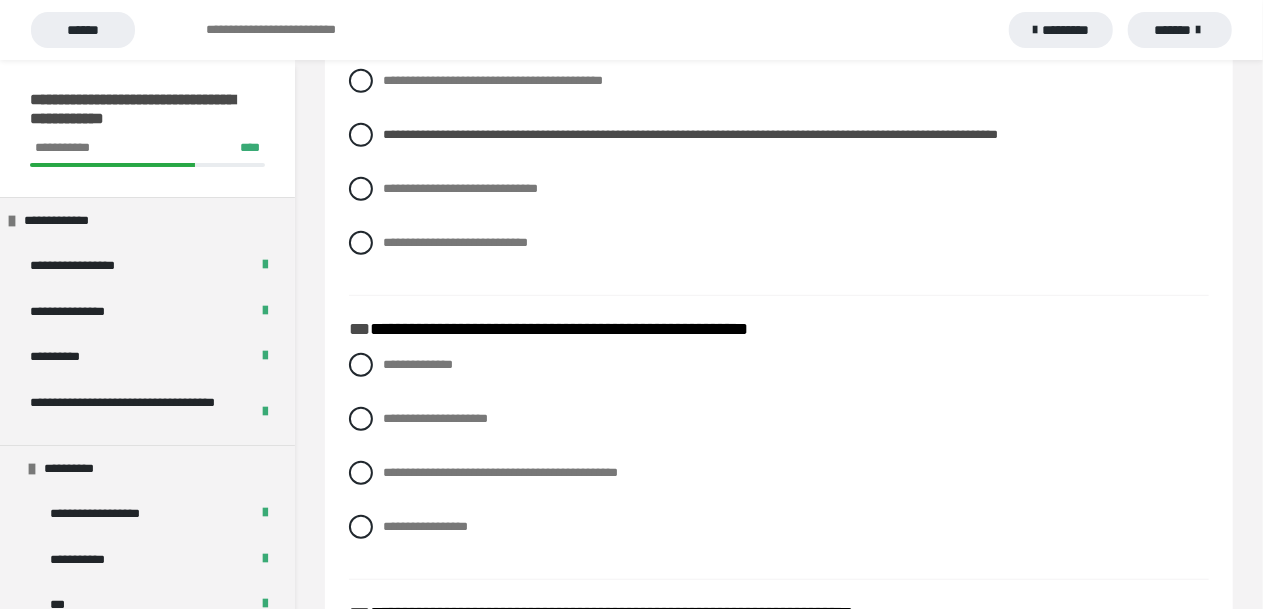 scroll, scrollTop: 639, scrollLeft: 0, axis: vertical 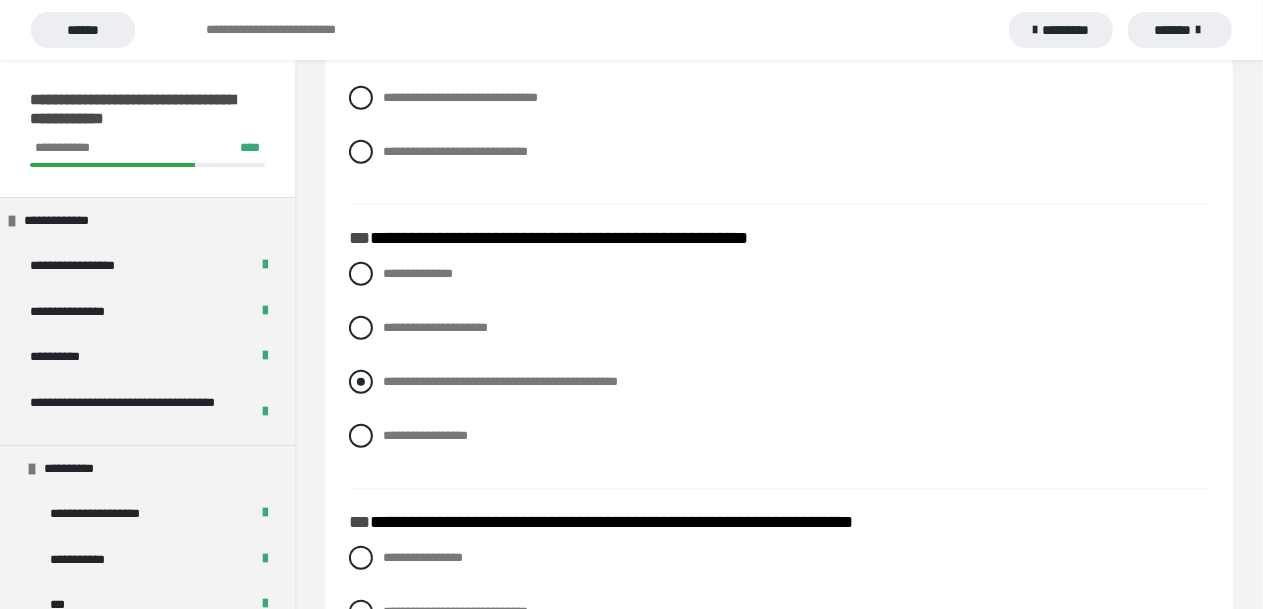 click at bounding box center (361, 382) 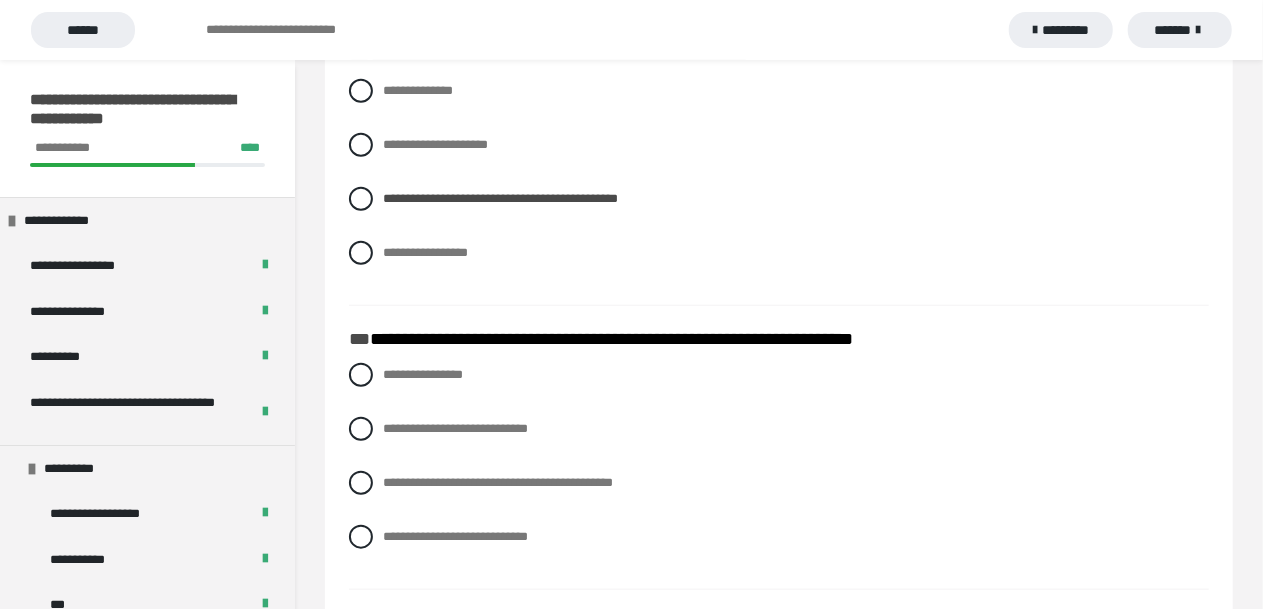 scroll, scrollTop: 913, scrollLeft: 0, axis: vertical 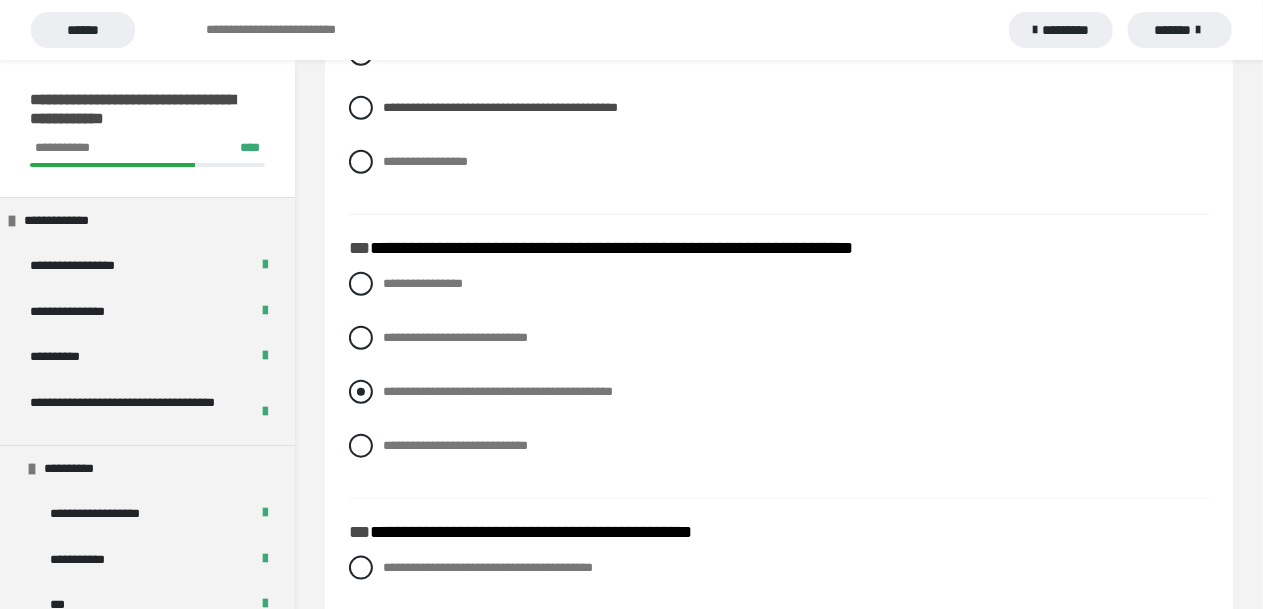 click at bounding box center [361, 392] 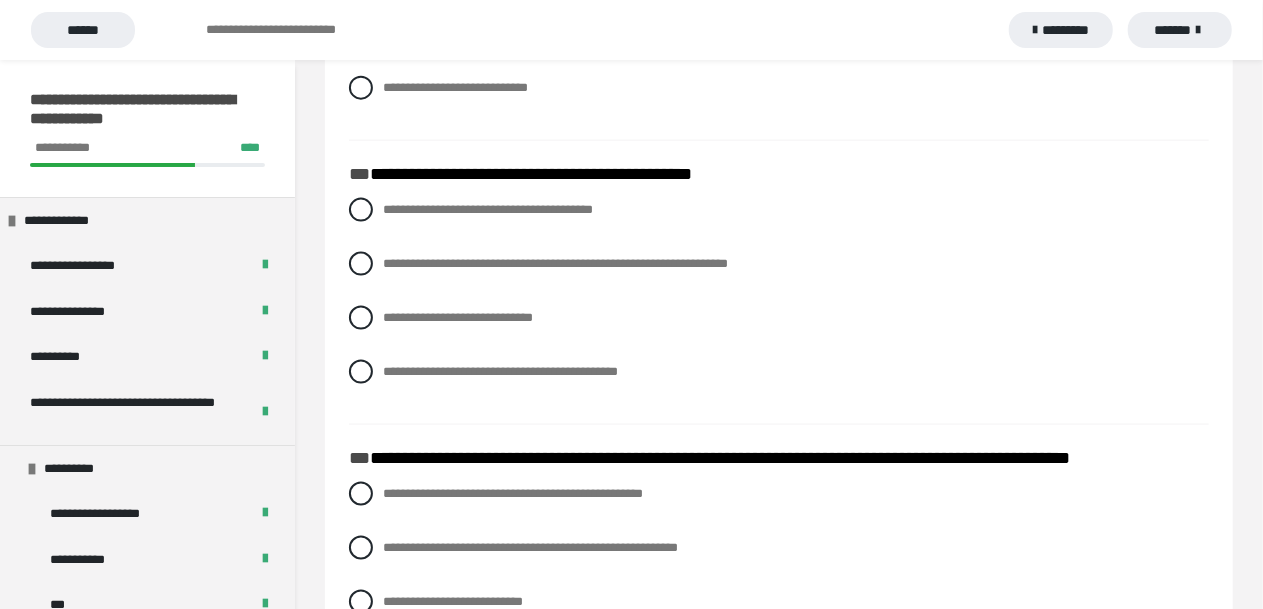 scroll, scrollTop: 1279, scrollLeft: 0, axis: vertical 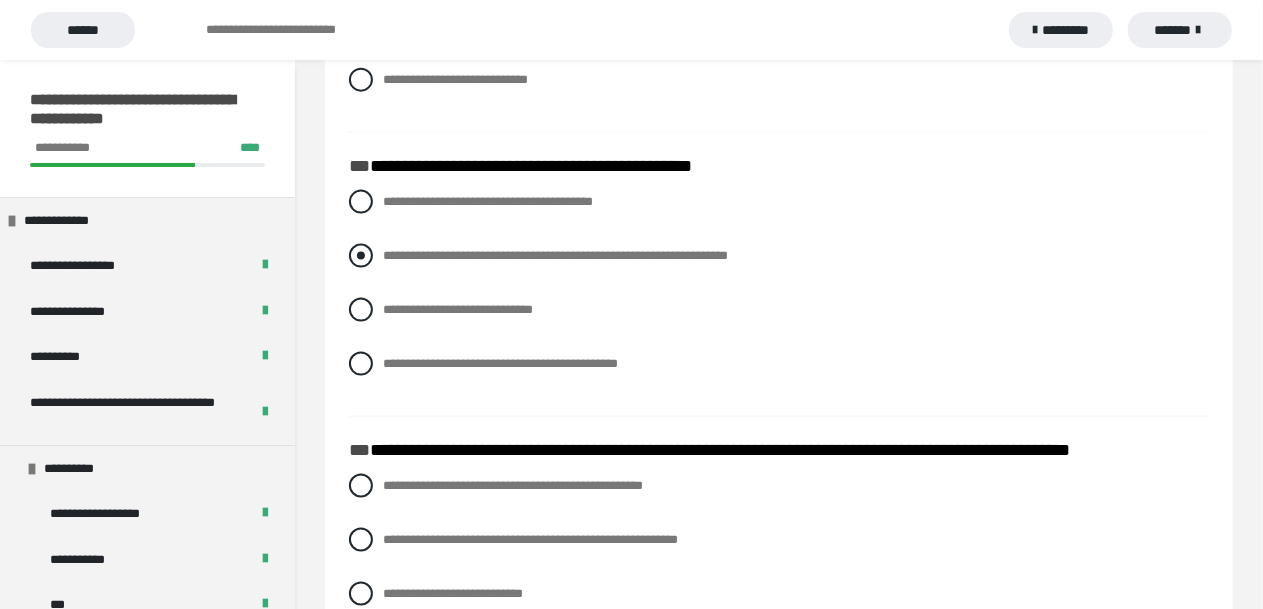 click at bounding box center (361, 256) 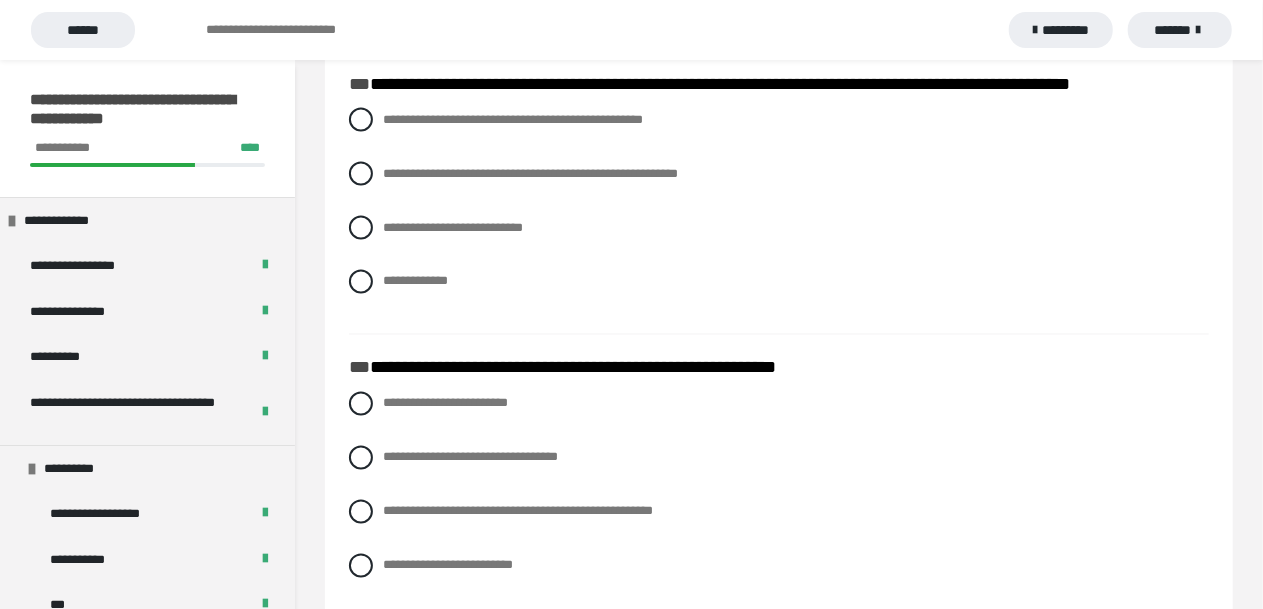 scroll, scrollTop: 1645, scrollLeft: 0, axis: vertical 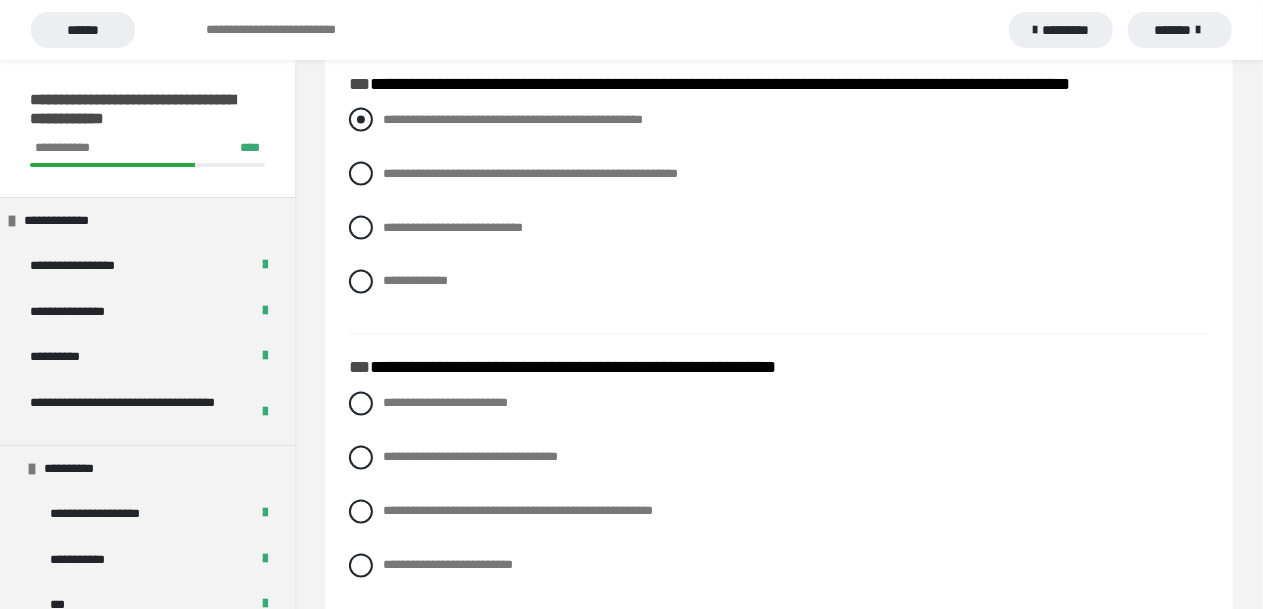 click on "**********" at bounding box center [779, 120] 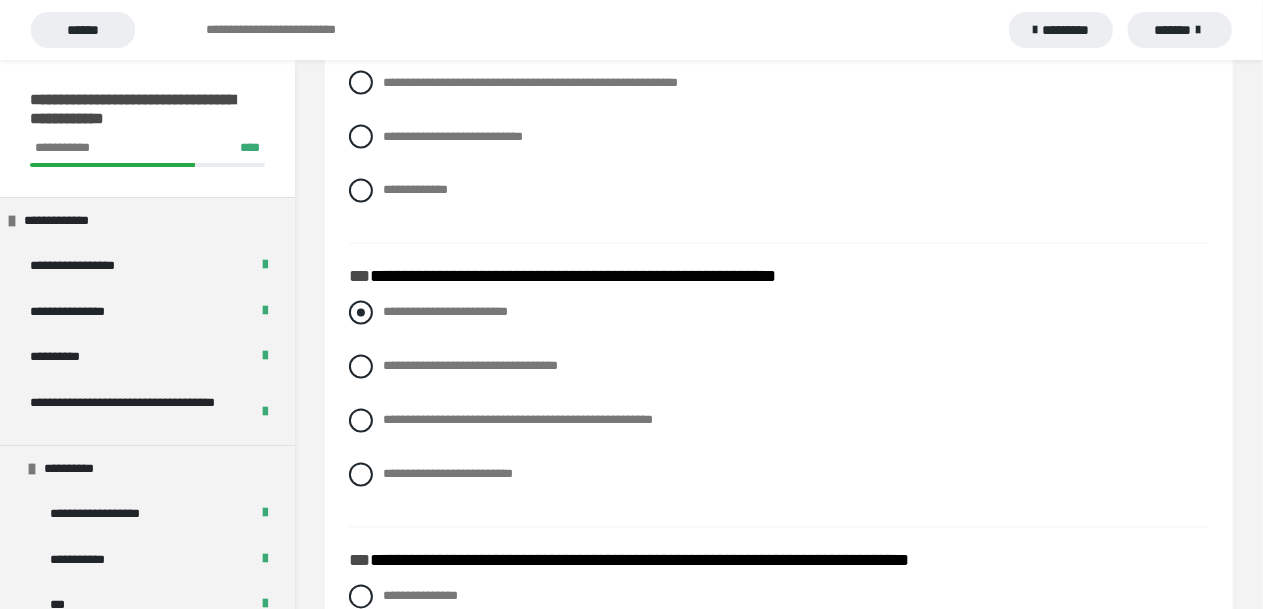 scroll, scrollTop: 1828, scrollLeft: 0, axis: vertical 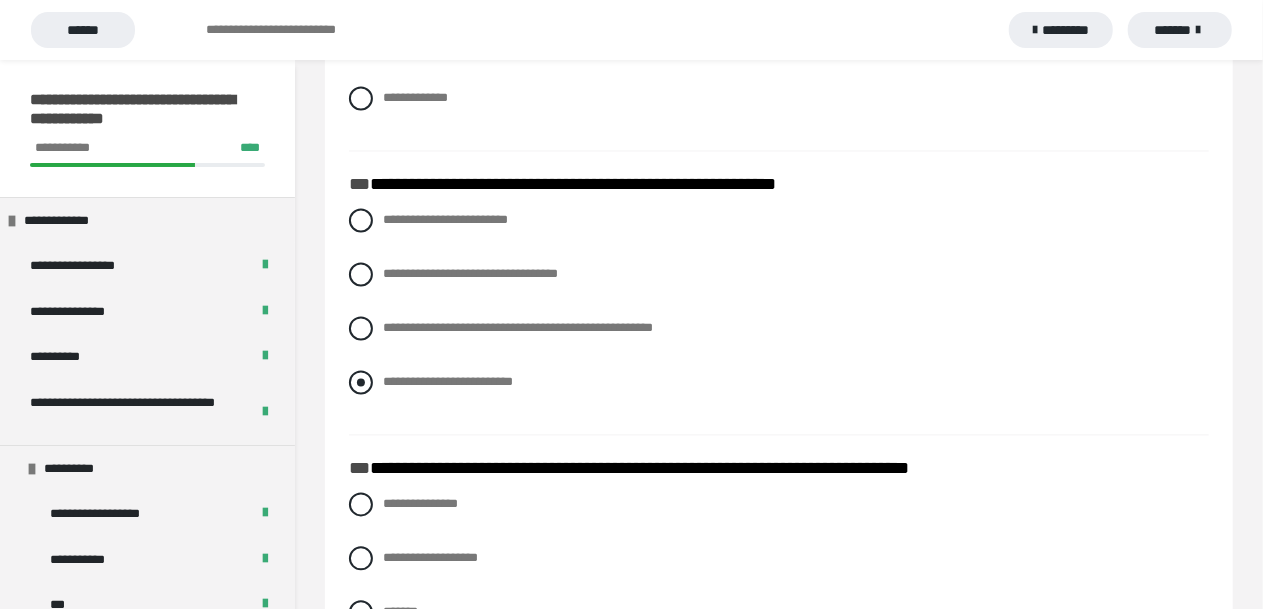 click on "**********" at bounding box center [779, 383] 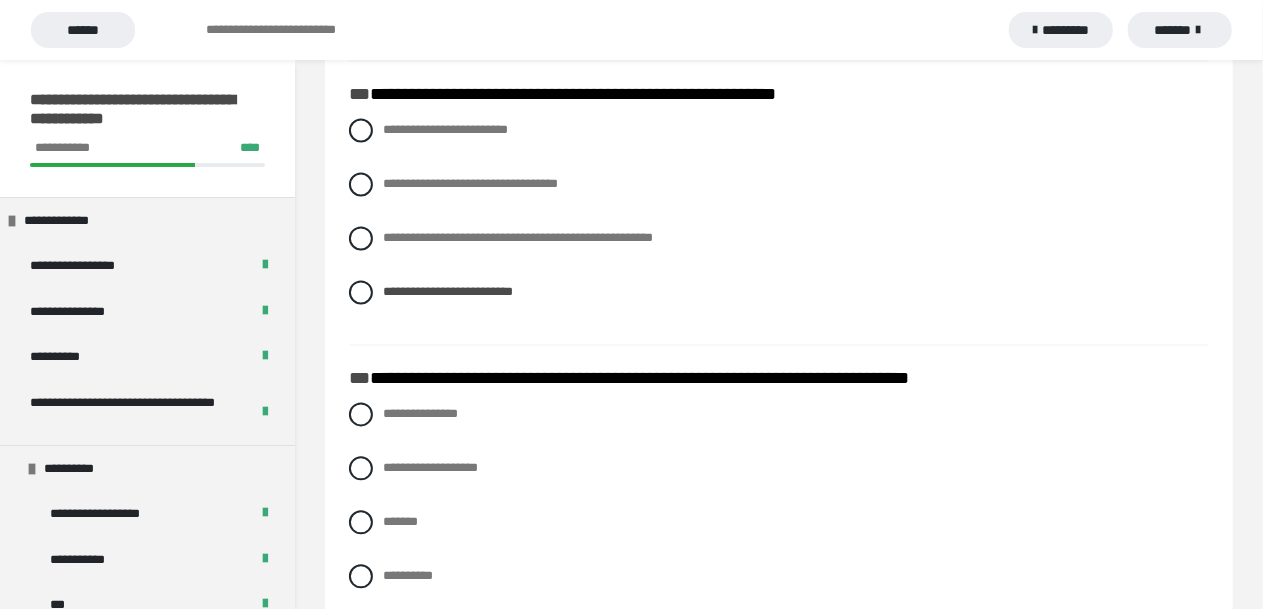 scroll, scrollTop: 2010, scrollLeft: 0, axis: vertical 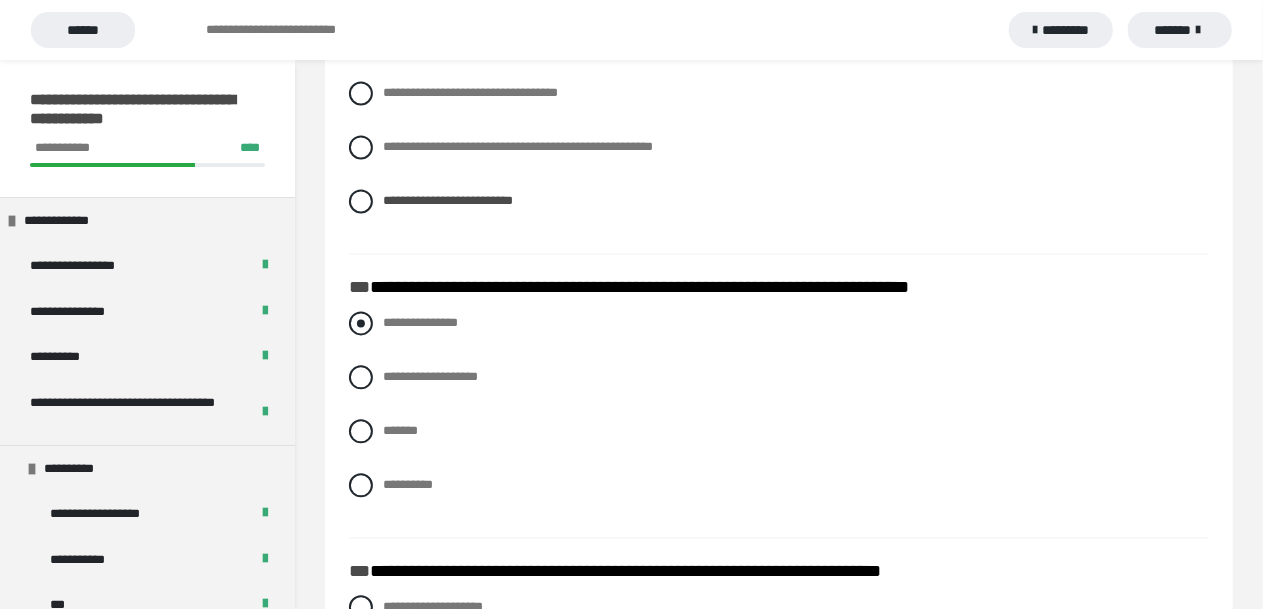 click at bounding box center [361, 323] 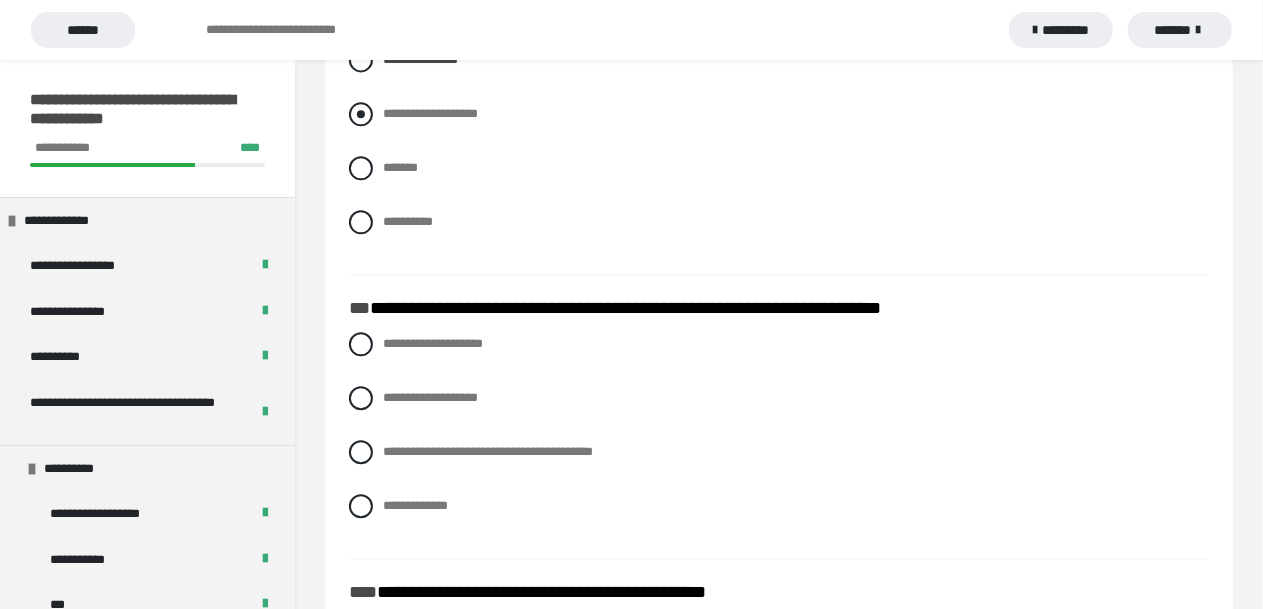 scroll, scrollTop: 2285, scrollLeft: 0, axis: vertical 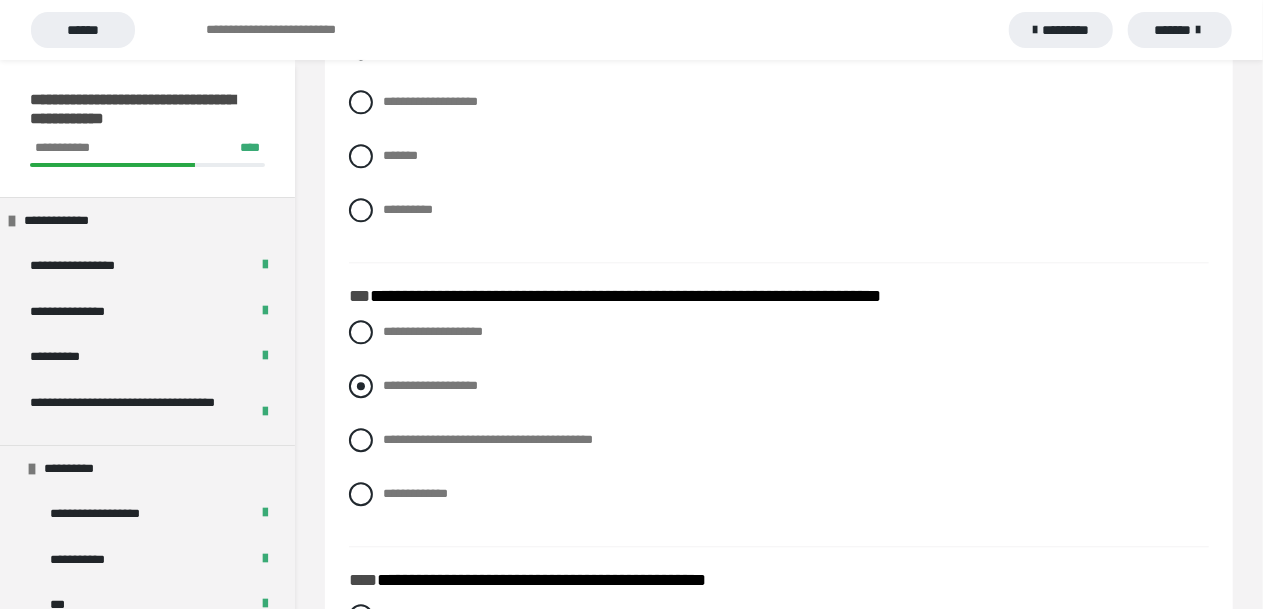 click at bounding box center [361, 386] 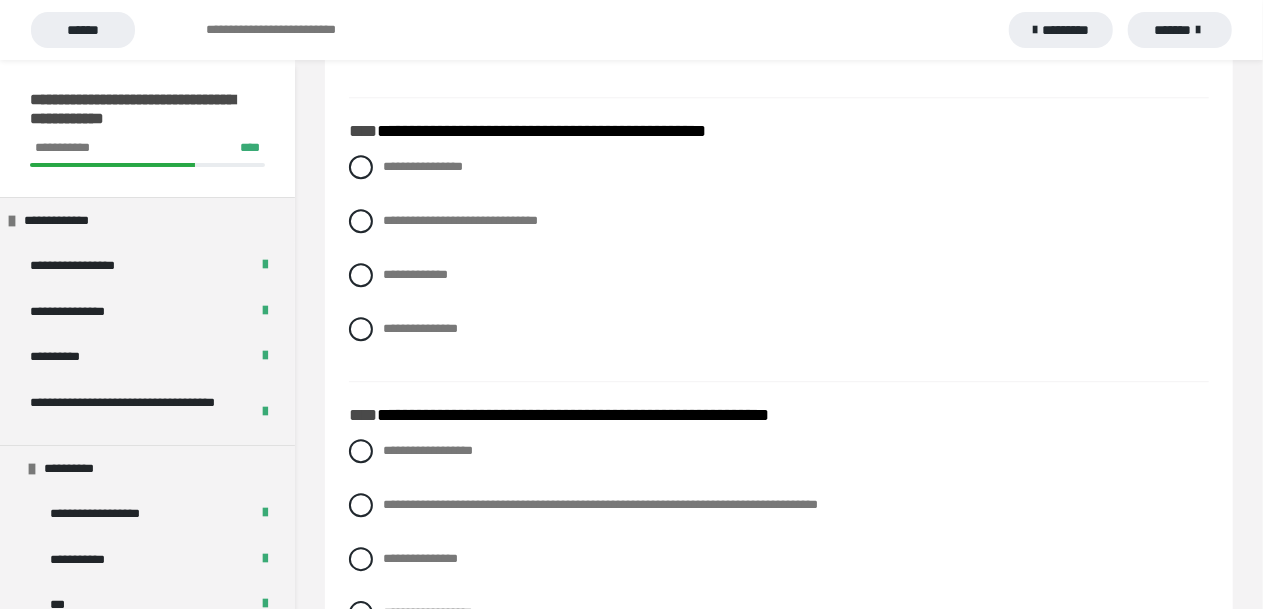 scroll, scrollTop: 2742, scrollLeft: 0, axis: vertical 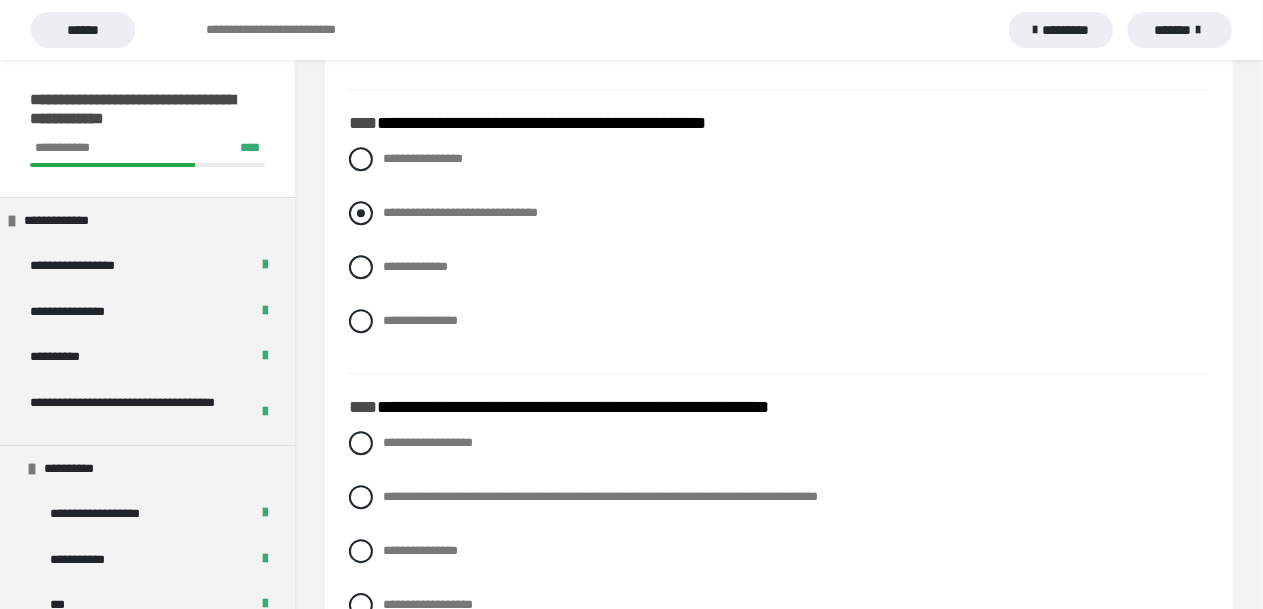 click at bounding box center (361, 213) 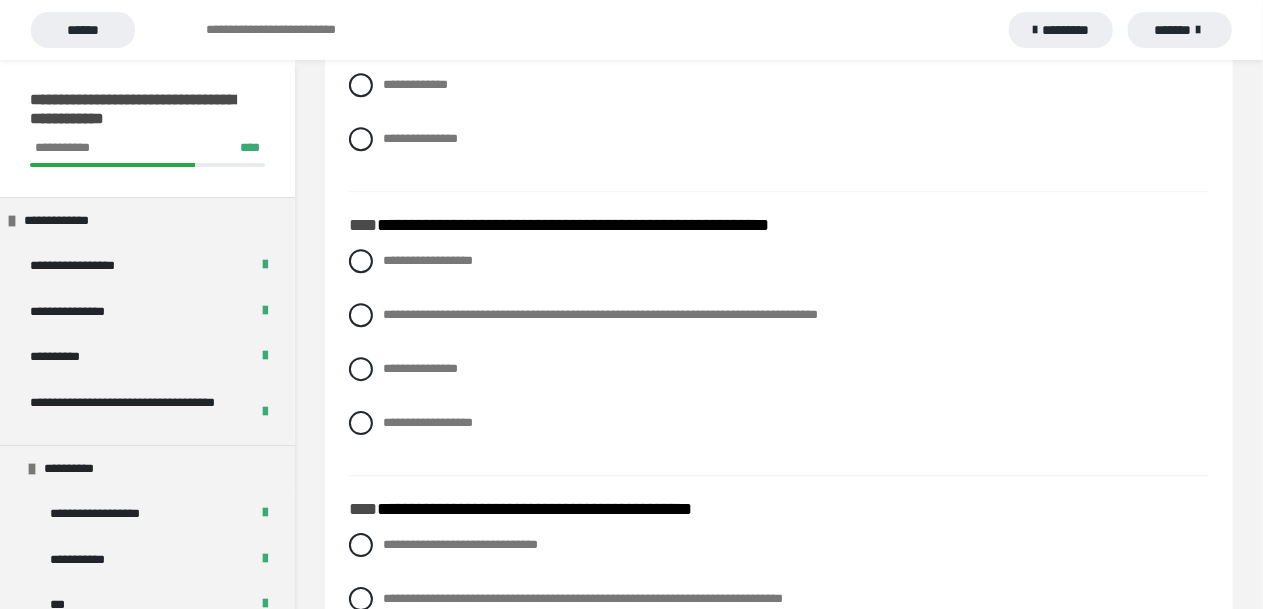 scroll, scrollTop: 3016, scrollLeft: 0, axis: vertical 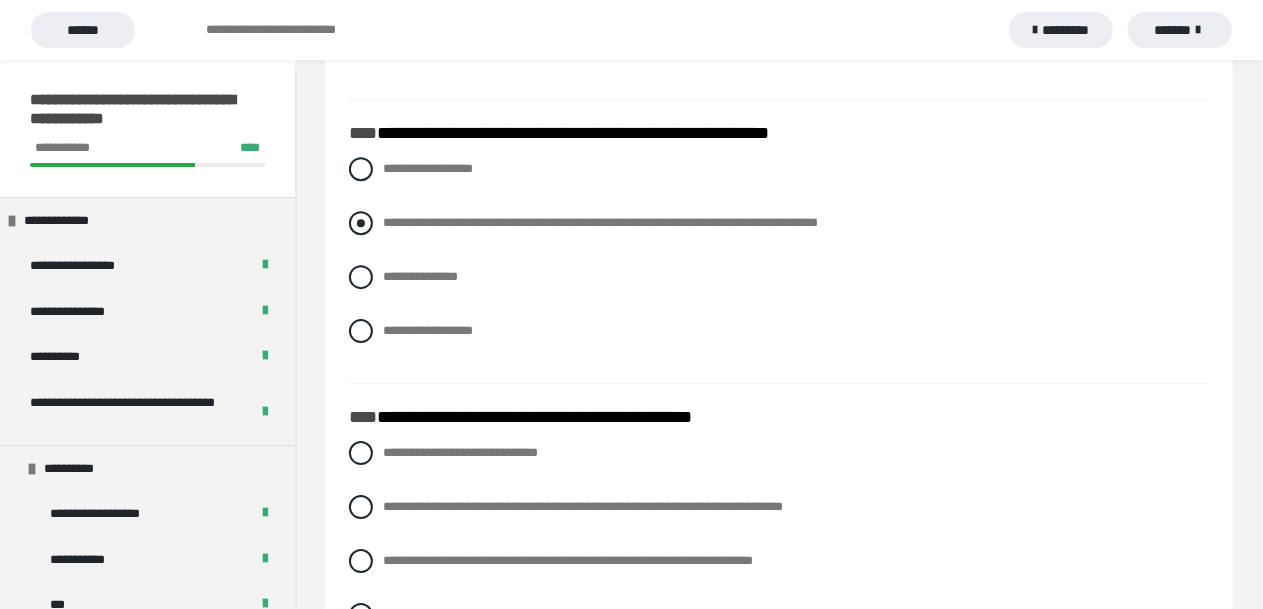 click at bounding box center [361, 223] 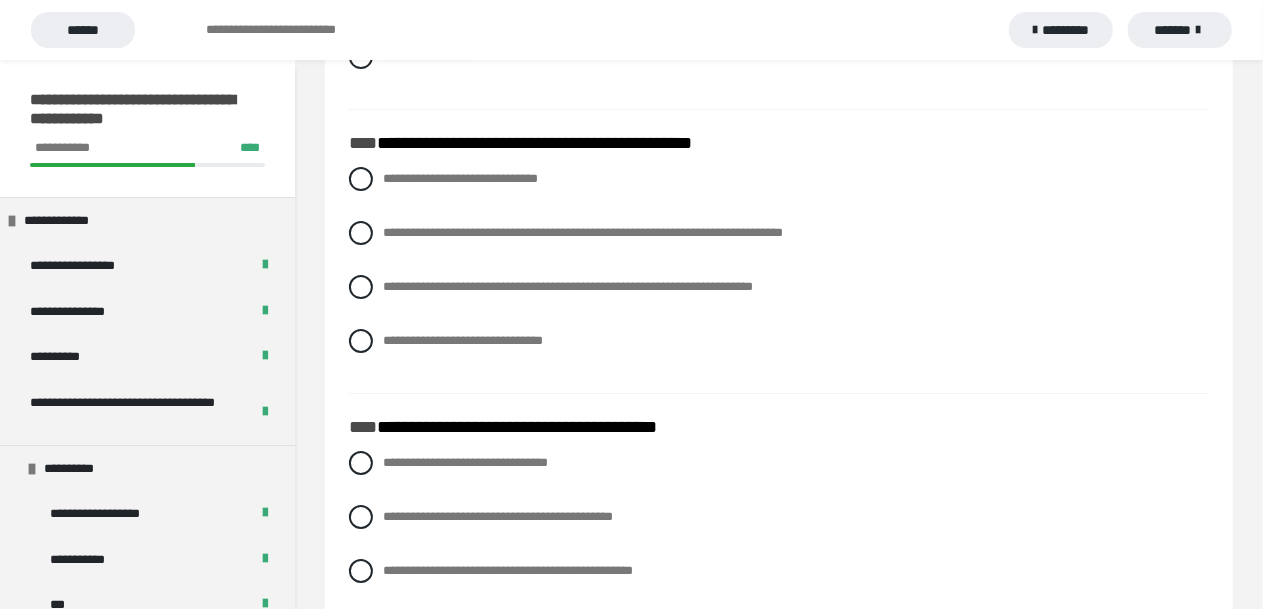 scroll, scrollTop: 3290, scrollLeft: 0, axis: vertical 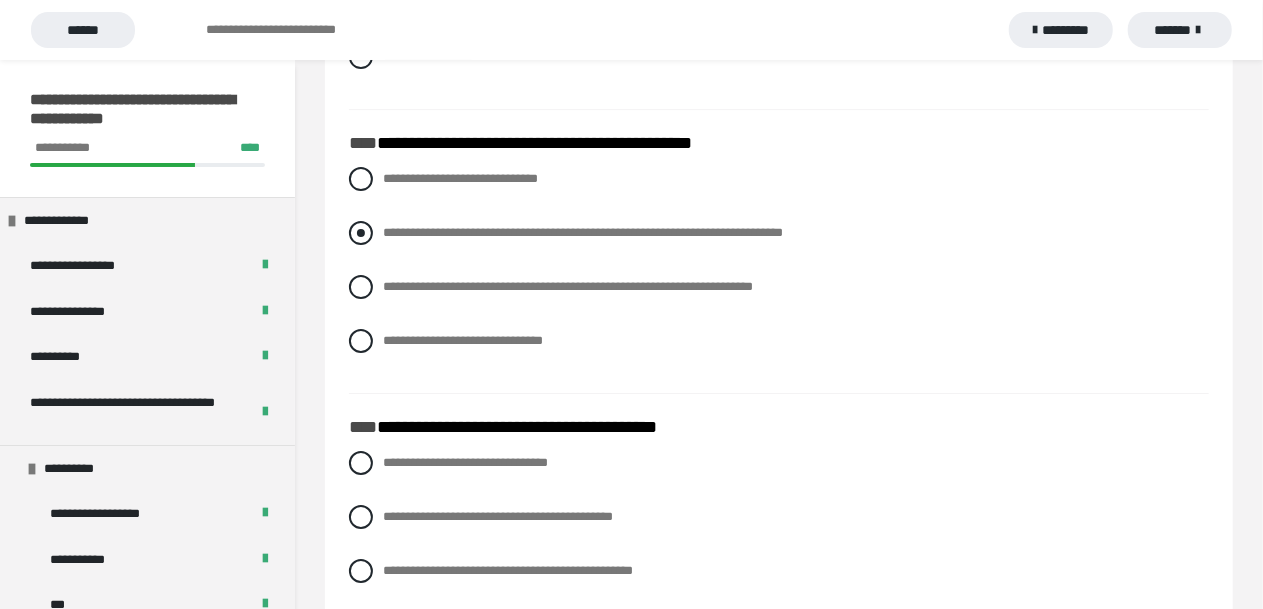click at bounding box center [361, 233] 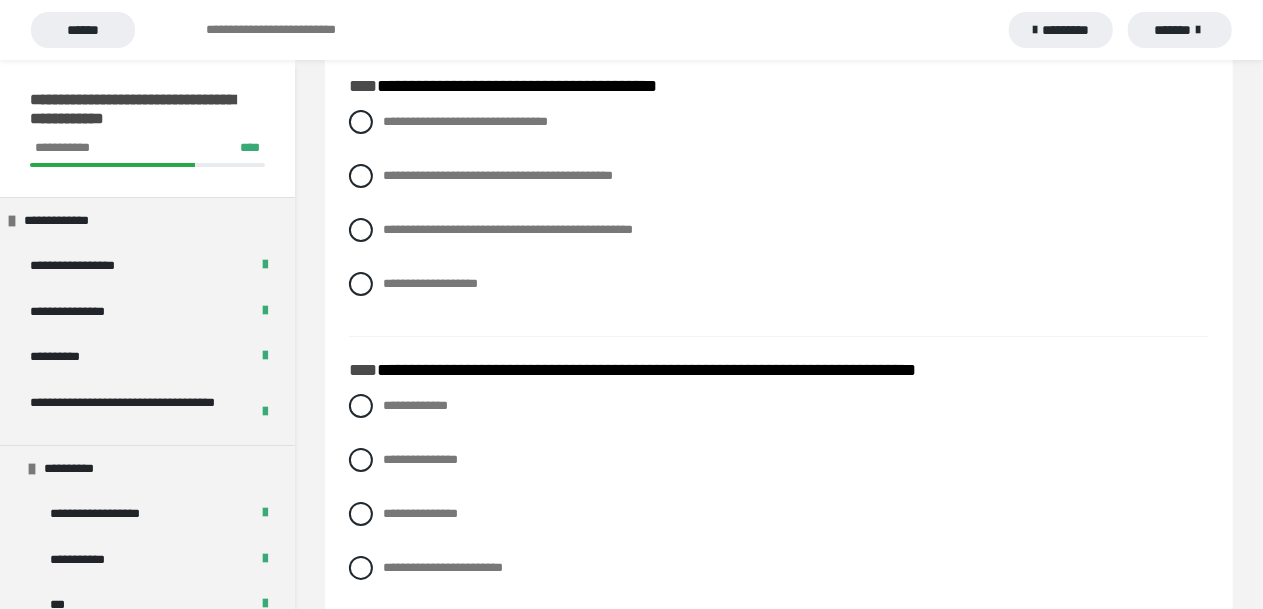 scroll, scrollTop: 3656, scrollLeft: 0, axis: vertical 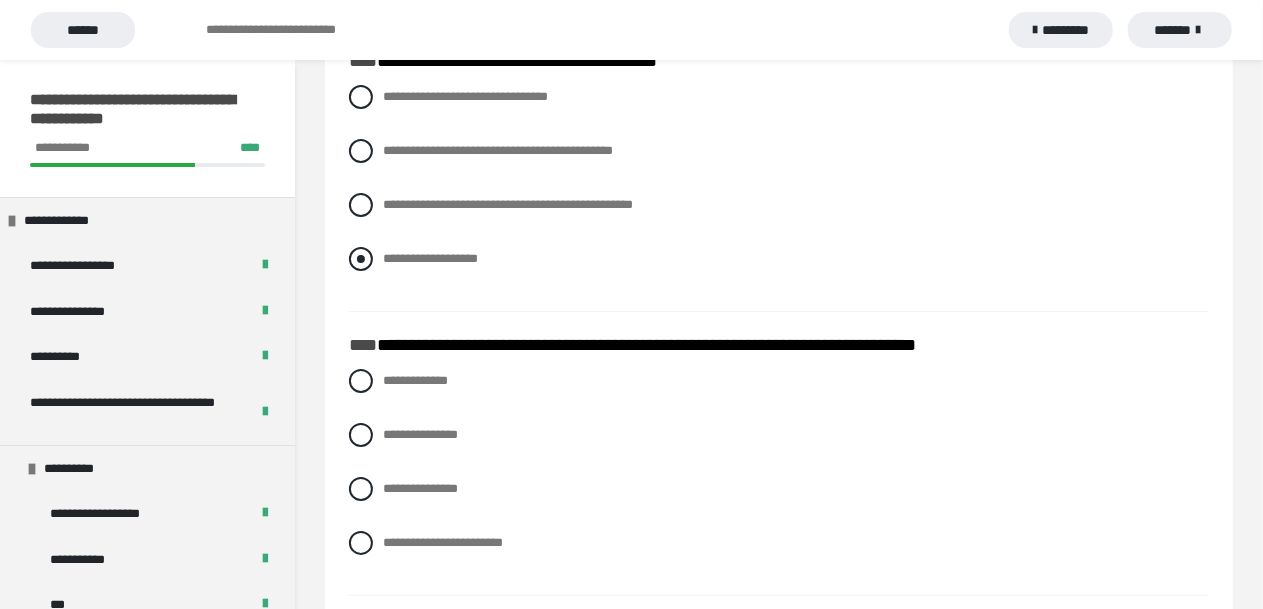 click at bounding box center (361, 259) 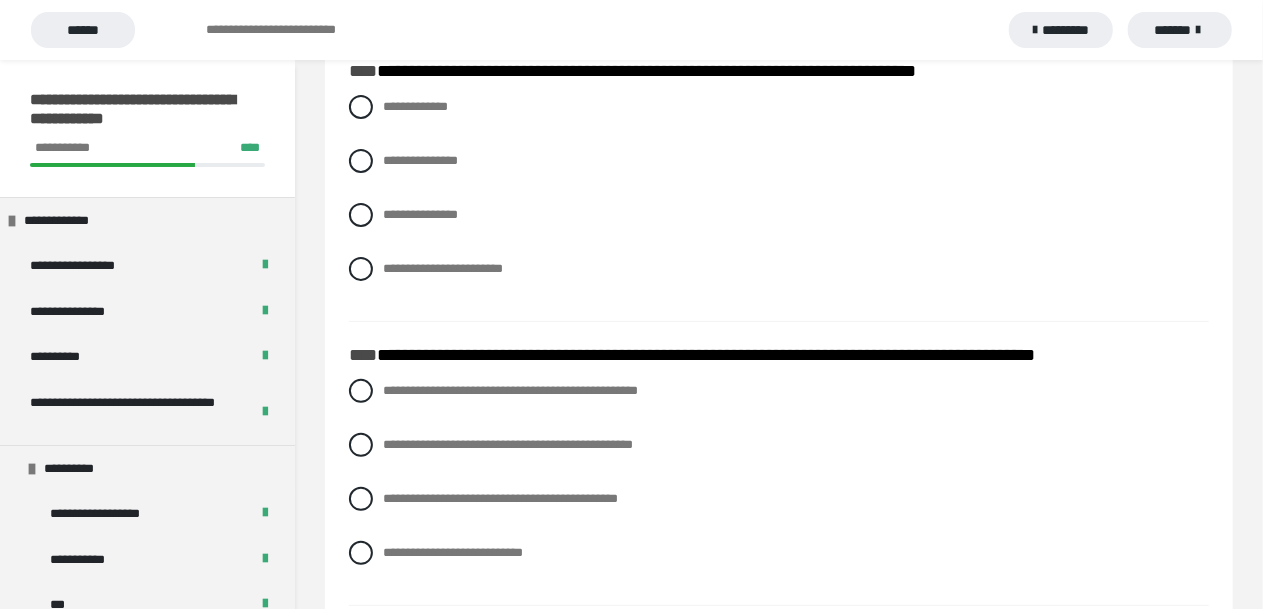 scroll, scrollTop: 3930, scrollLeft: 0, axis: vertical 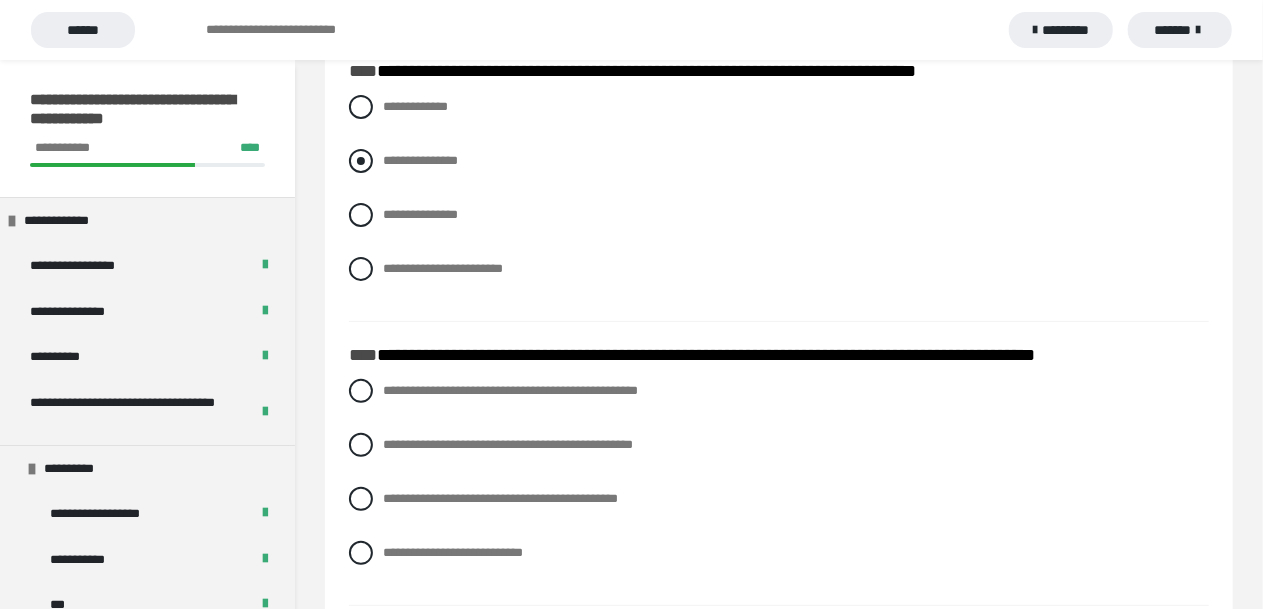 click on "**********" at bounding box center (779, 161) 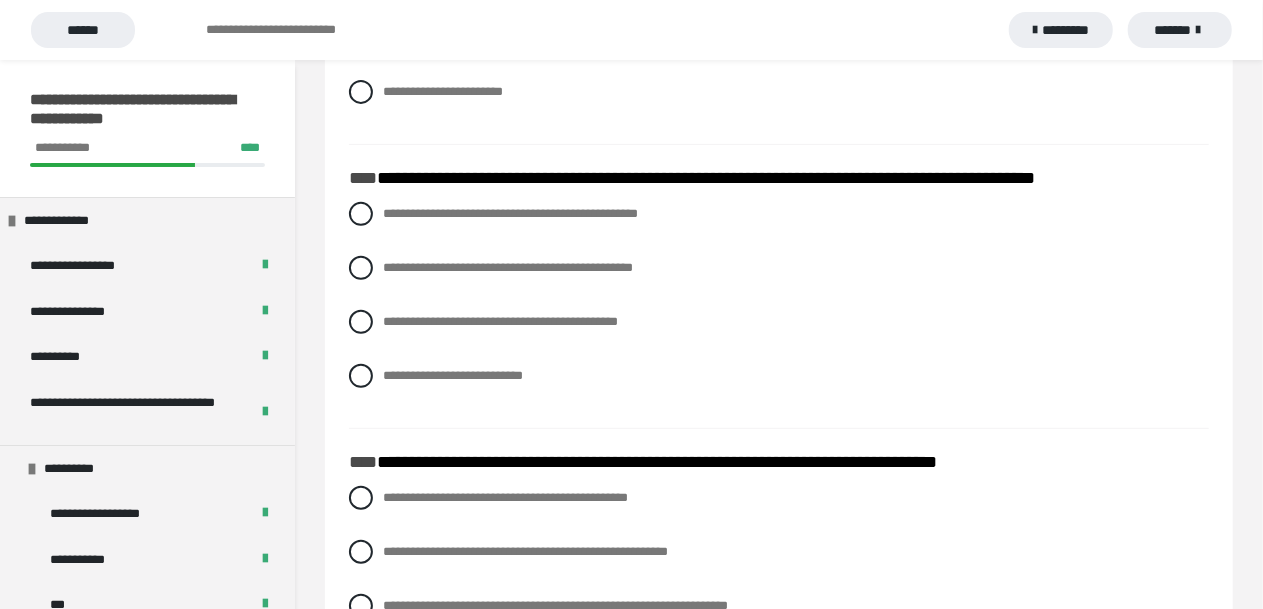 scroll, scrollTop: 4113, scrollLeft: 0, axis: vertical 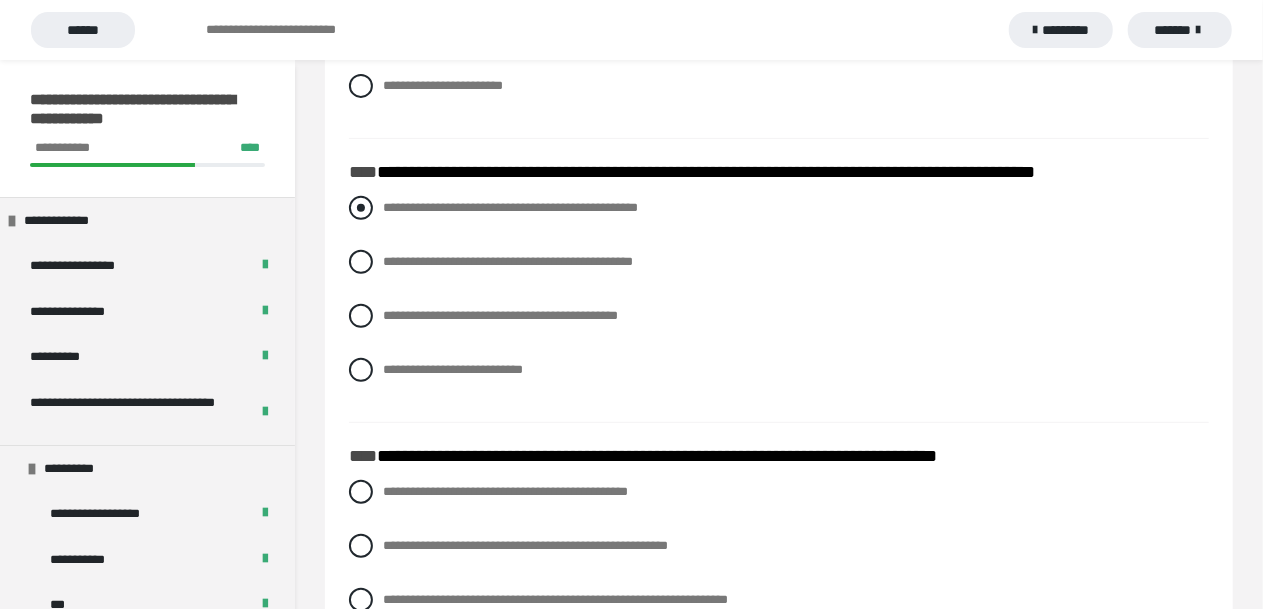 click at bounding box center [361, 208] 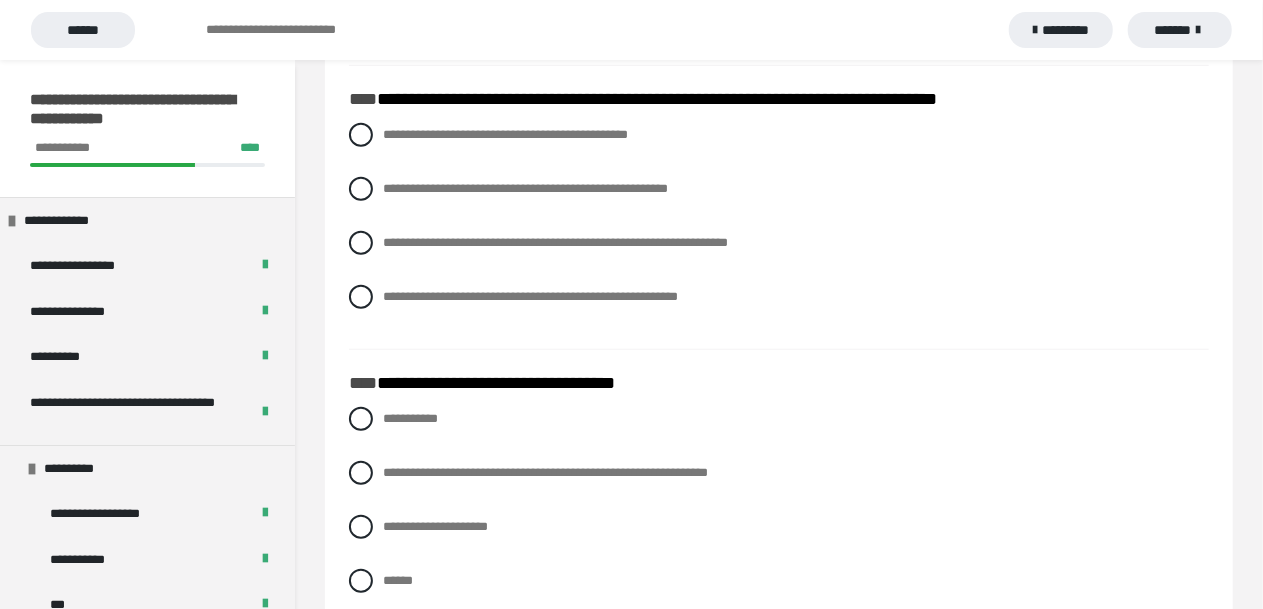 scroll, scrollTop: 4478, scrollLeft: 0, axis: vertical 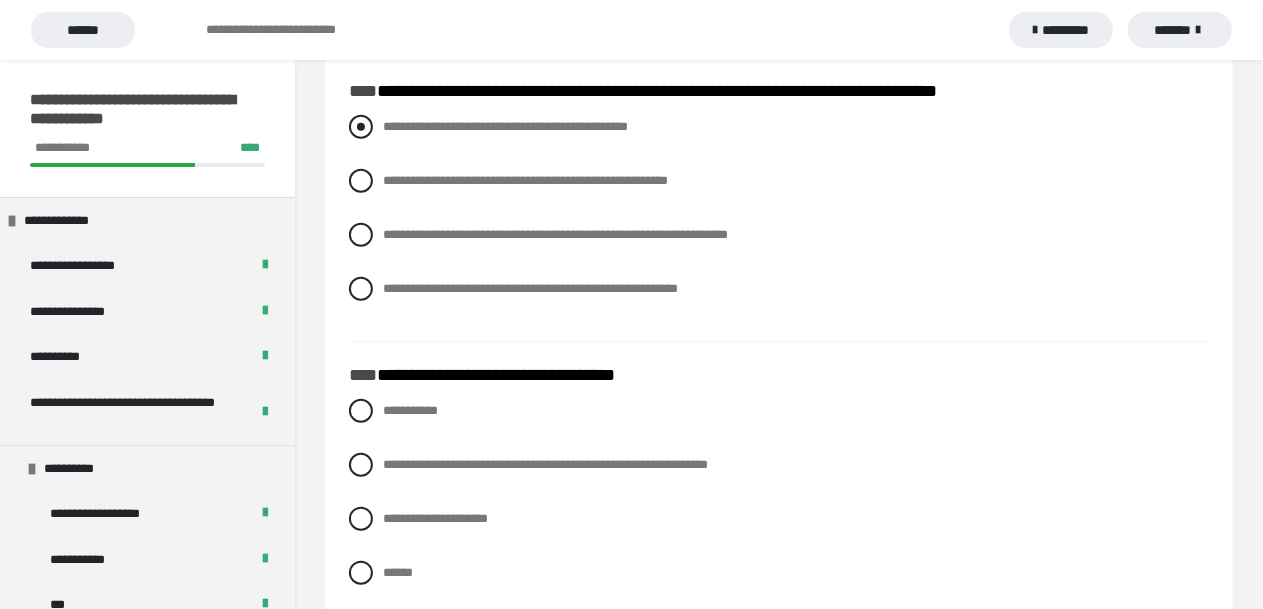 click at bounding box center (361, 127) 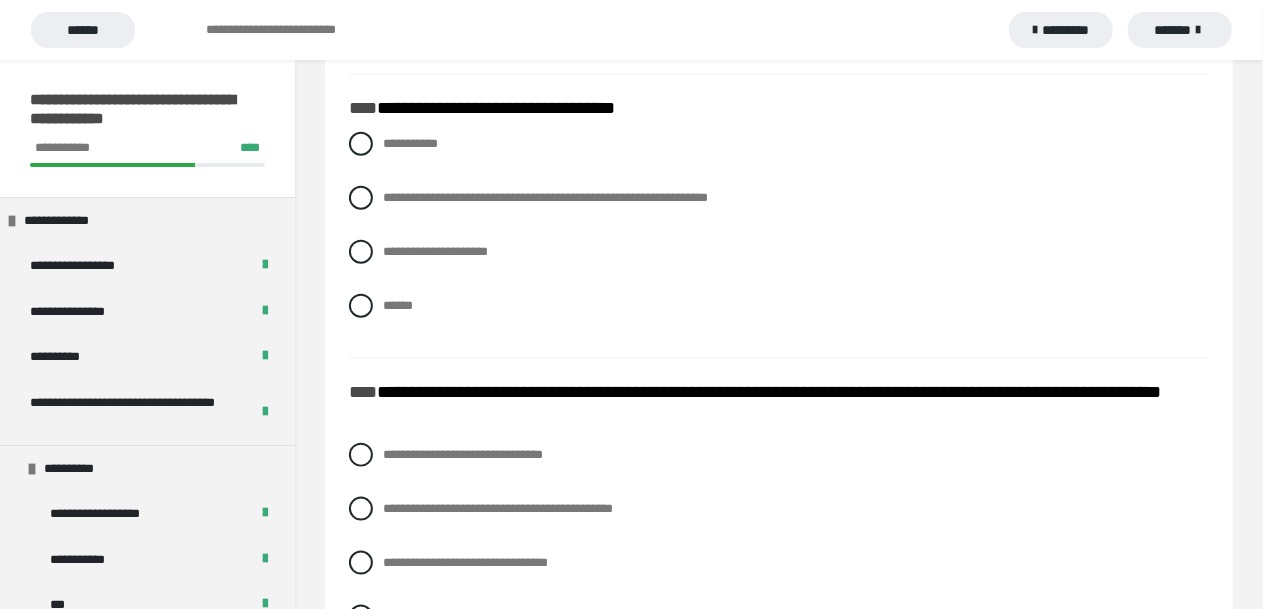 scroll, scrollTop: 4752, scrollLeft: 0, axis: vertical 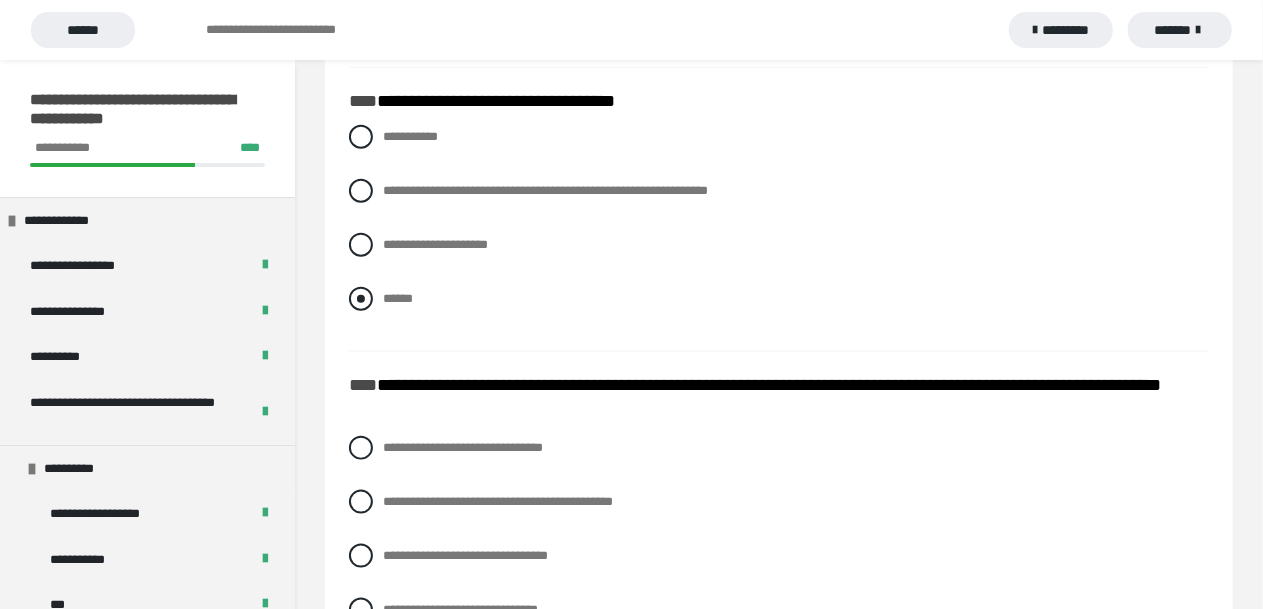 click at bounding box center (361, 299) 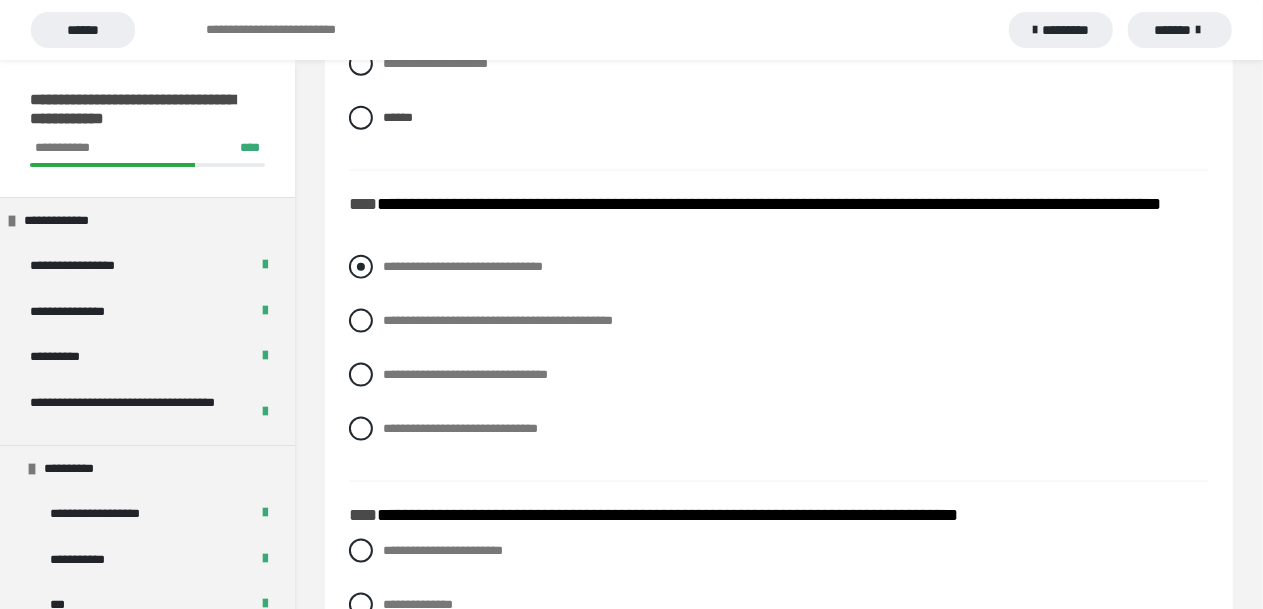 scroll, scrollTop: 4935, scrollLeft: 0, axis: vertical 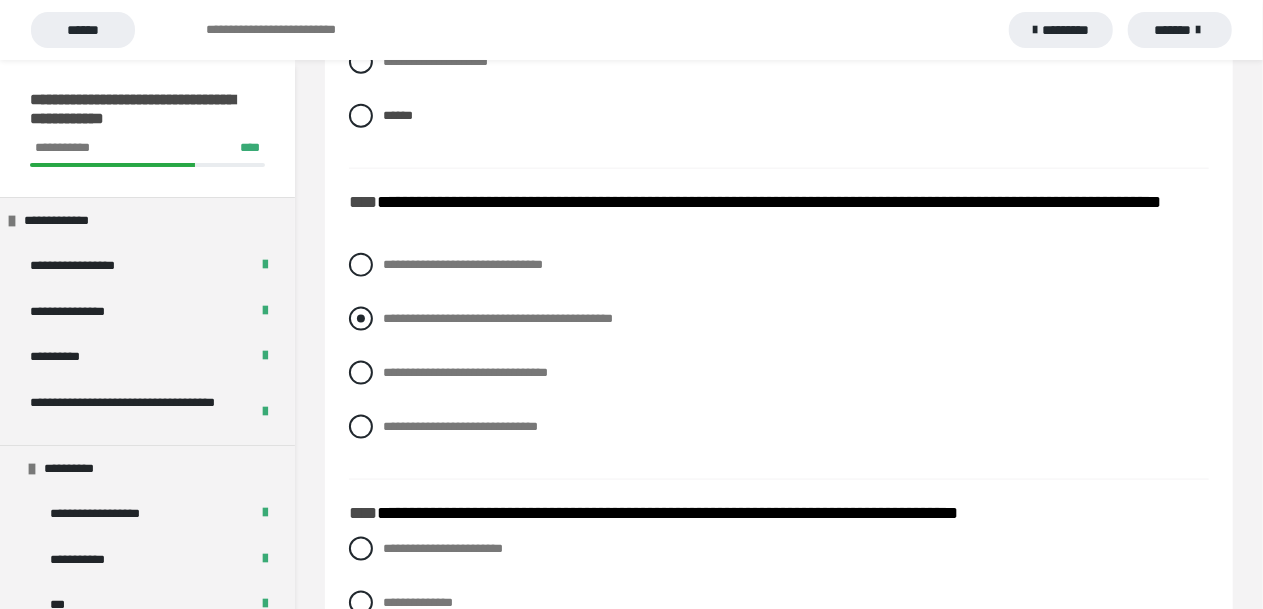 click at bounding box center [361, 319] 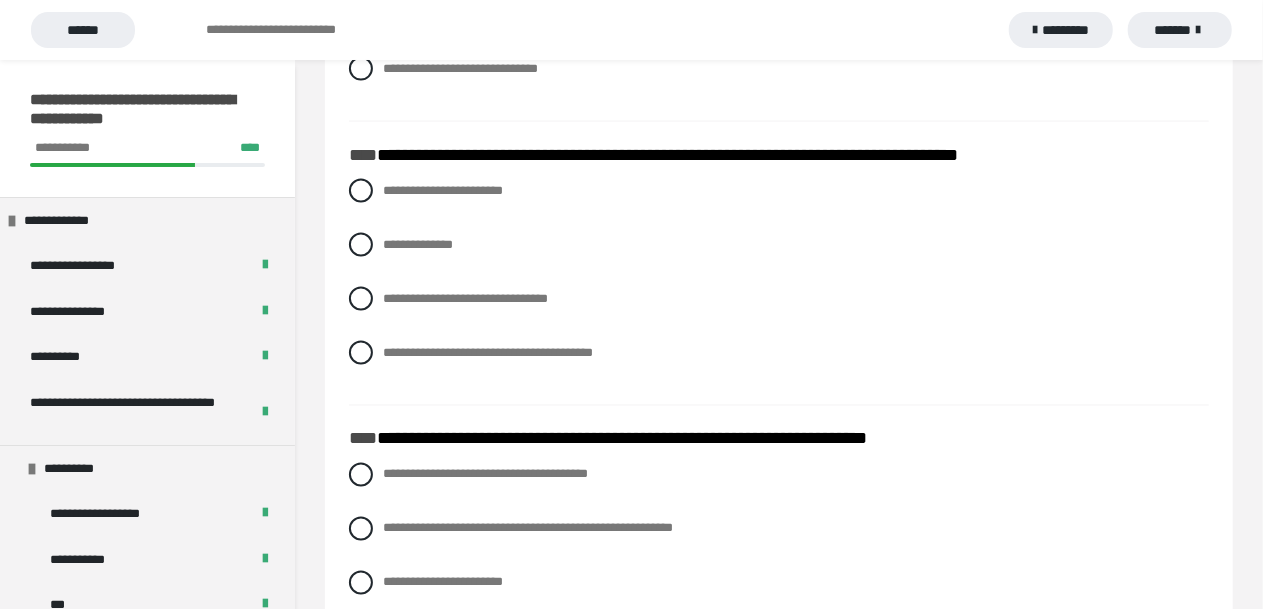 scroll, scrollTop: 5301, scrollLeft: 0, axis: vertical 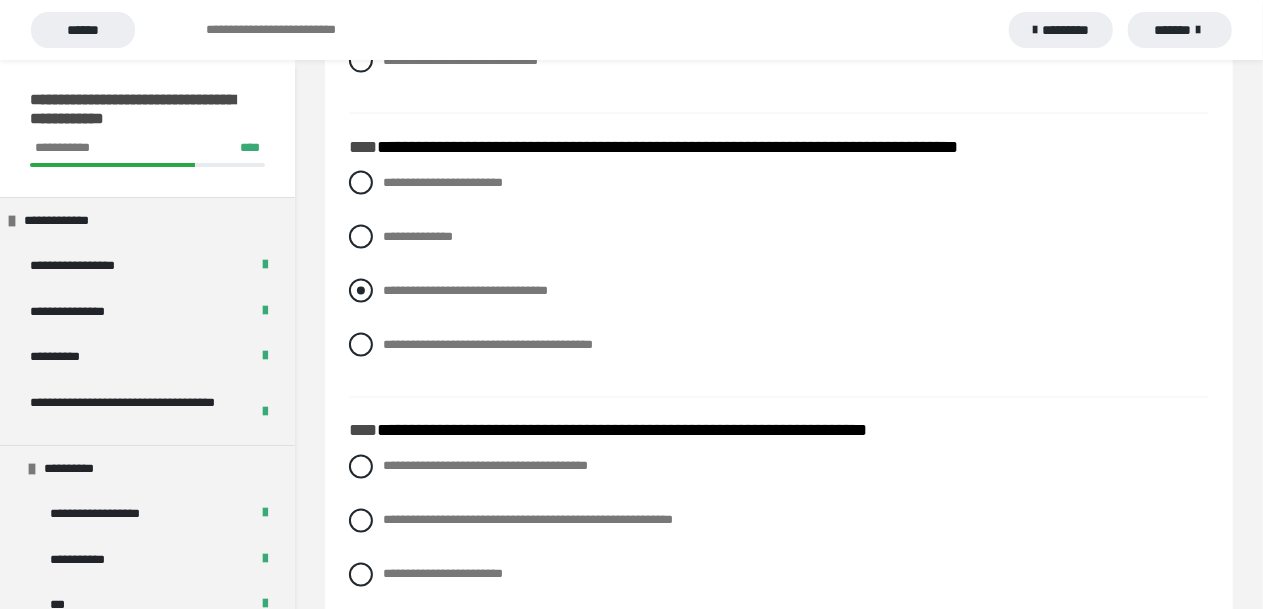 click at bounding box center (361, 291) 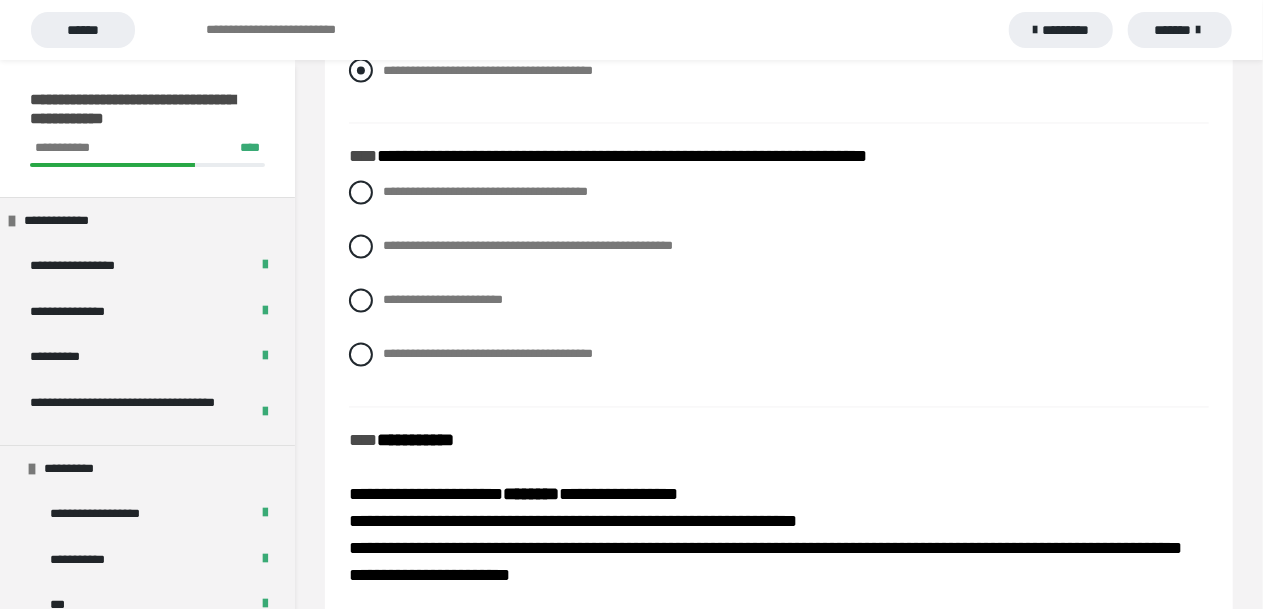scroll, scrollTop: 5575, scrollLeft: 0, axis: vertical 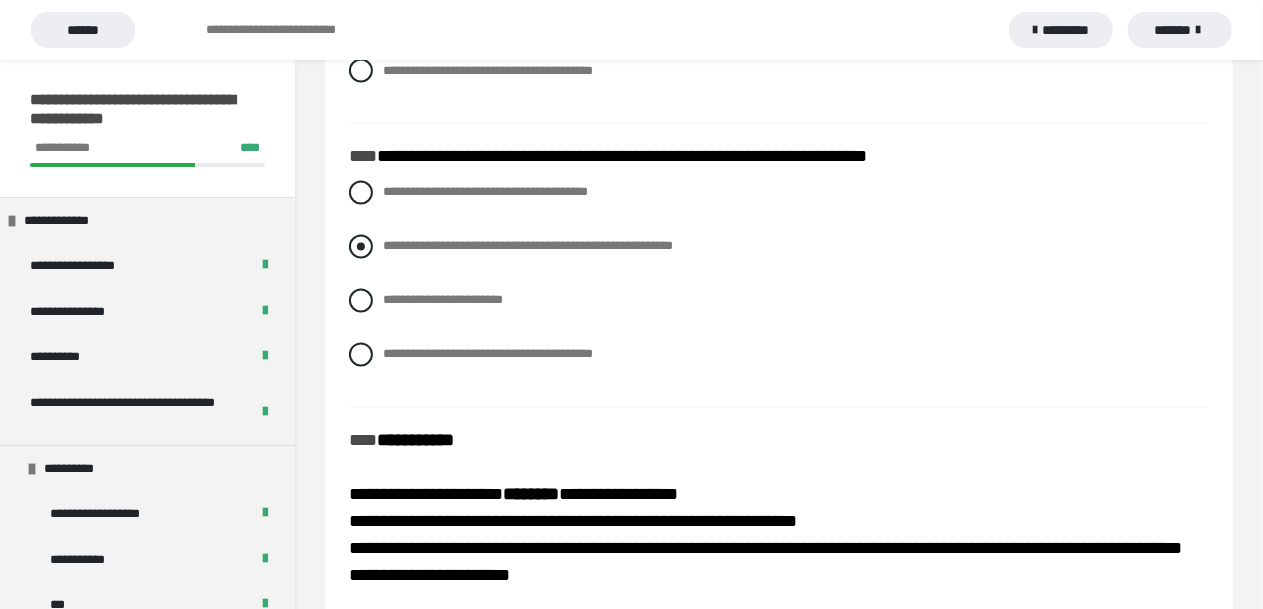 click at bounding box center (361, 247) 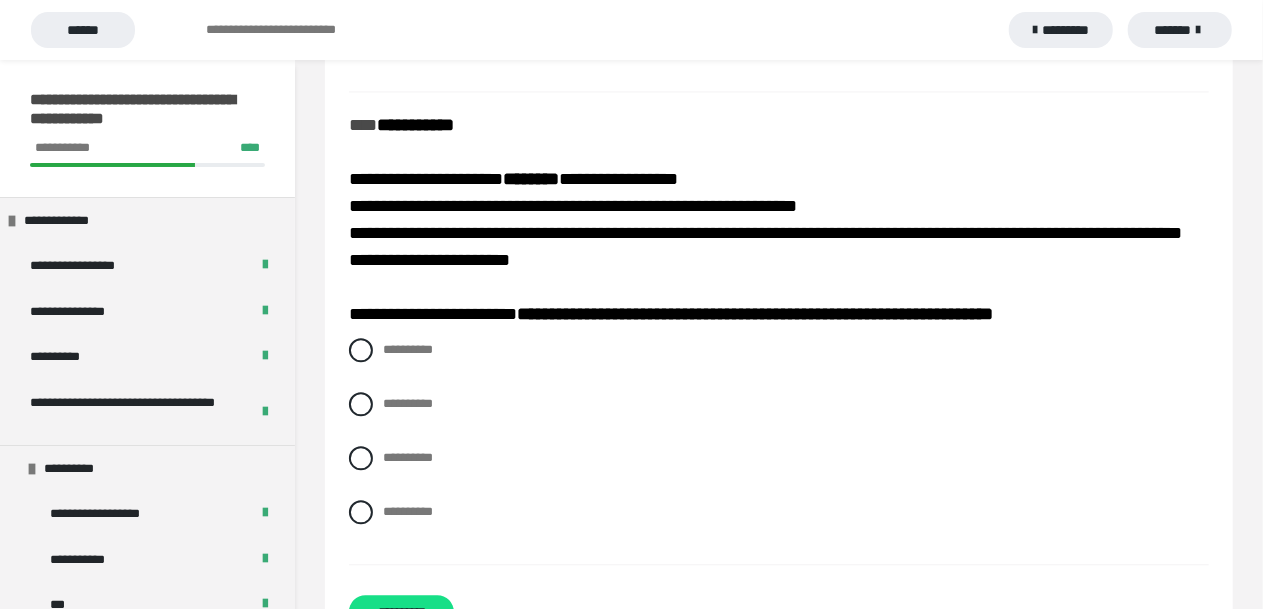 scroll, scrollTop: 5983, scrollLeft: 0, axis: vertical 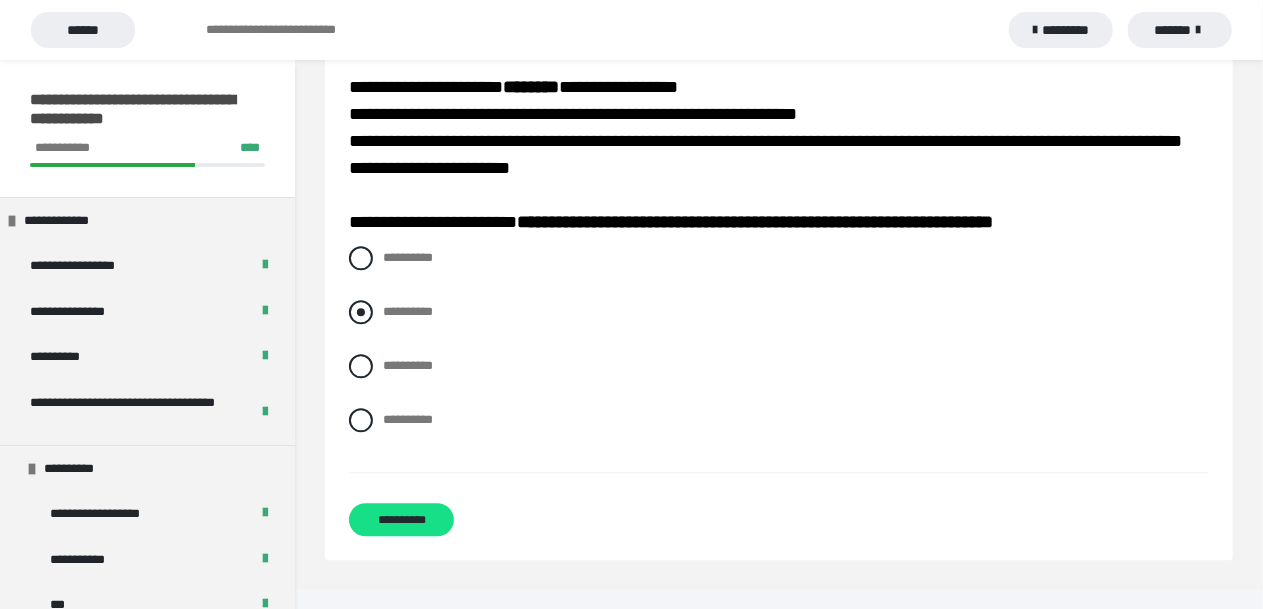 click at bounding box center (361, 312) 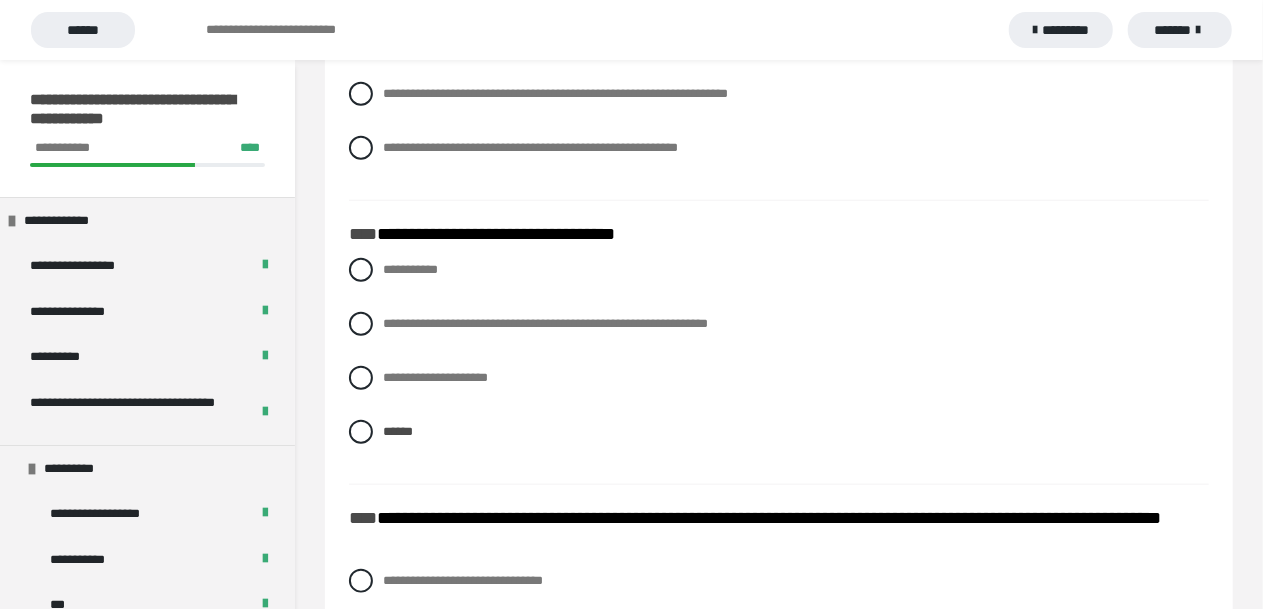scroll, scrollTop: 4612, scrollLeft: 0, axis: vertical 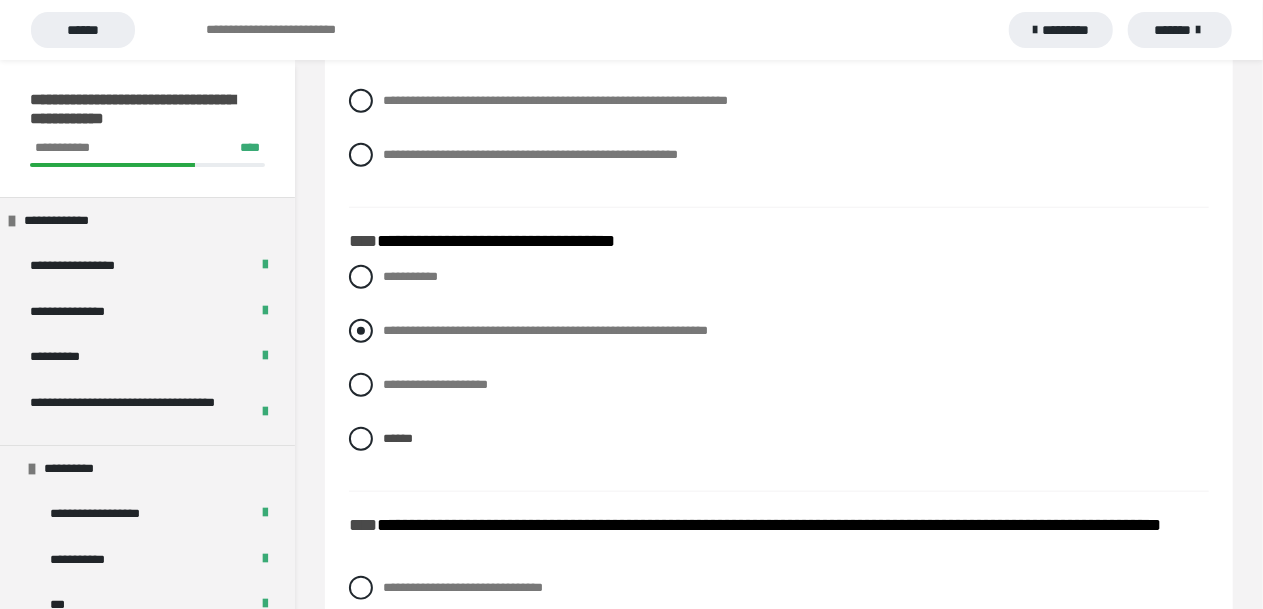 click at bounding box center [361, 331] 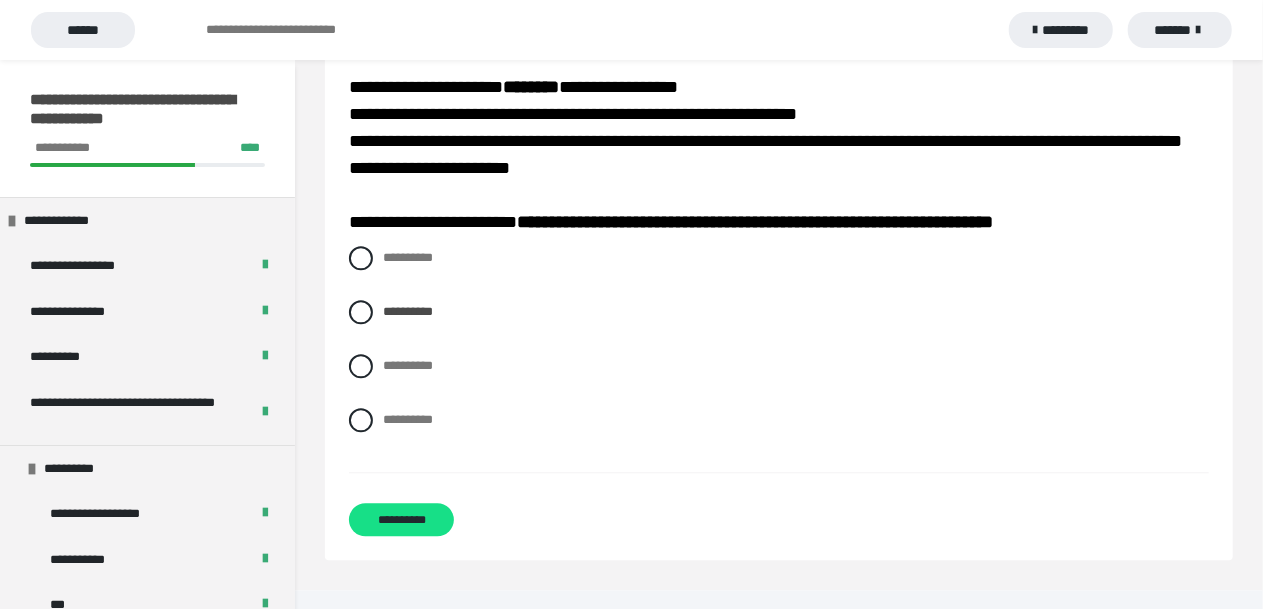 scroll, scrollTop: 5983, scrollLeft: 0, axis: vertical 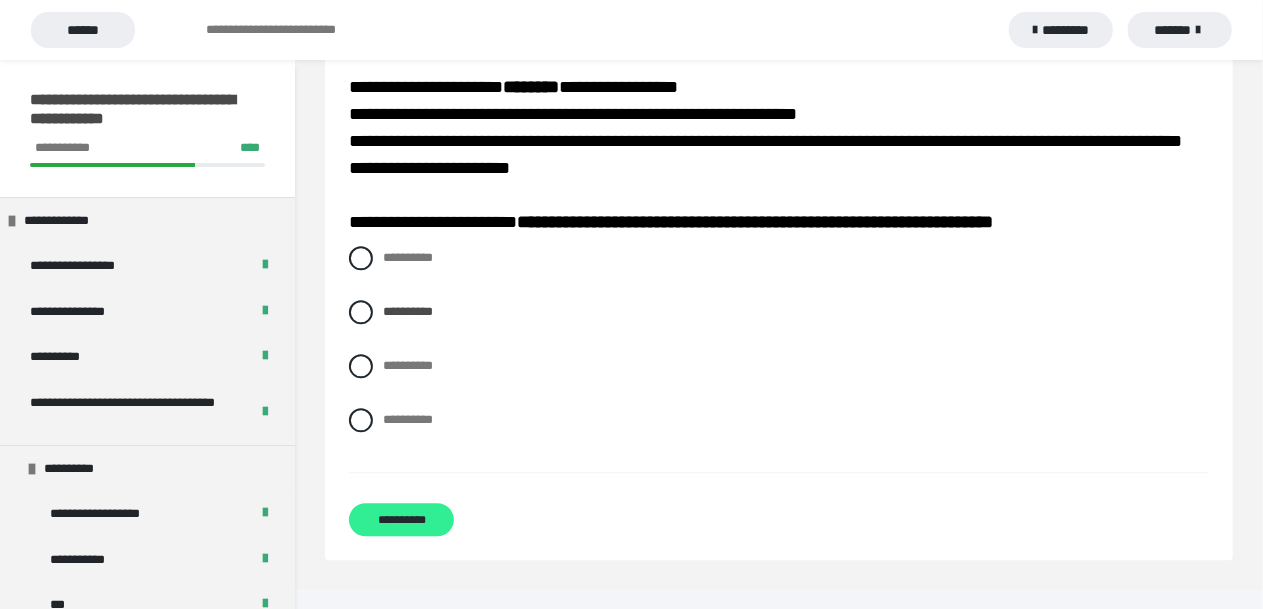 click on "**********" at bounding box center (401, 519) 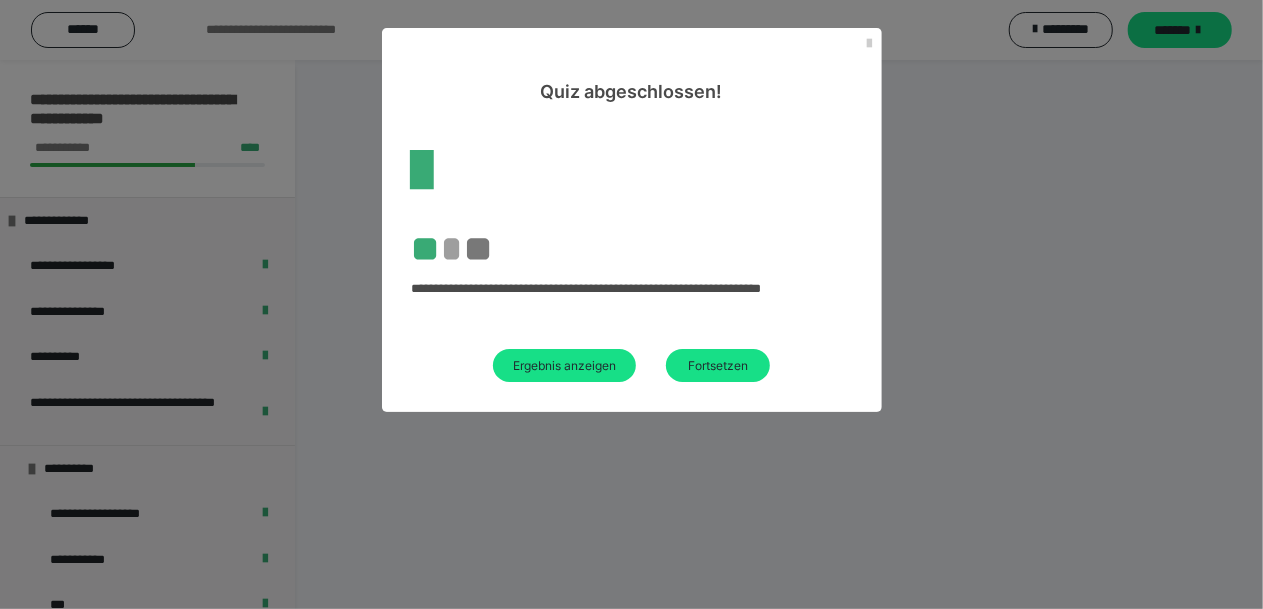 scroll, scrollTop: 827, scrollLeft: 0, axis: vertical 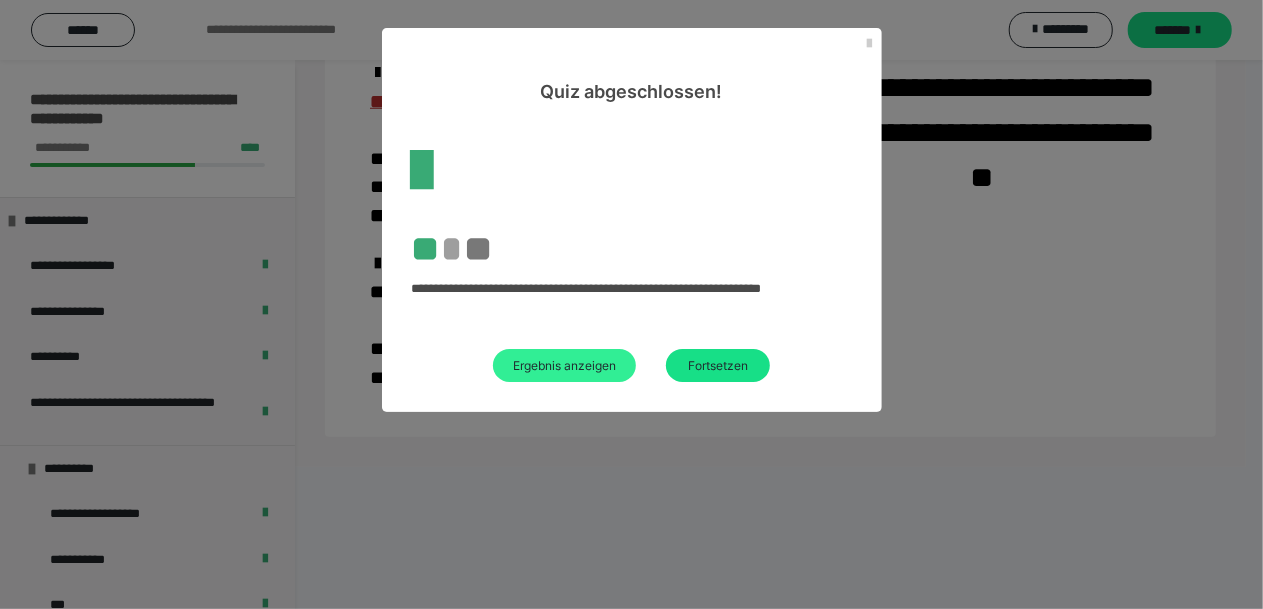 click on "Ergebnis anzeigen" at bounding box center (564, 365) 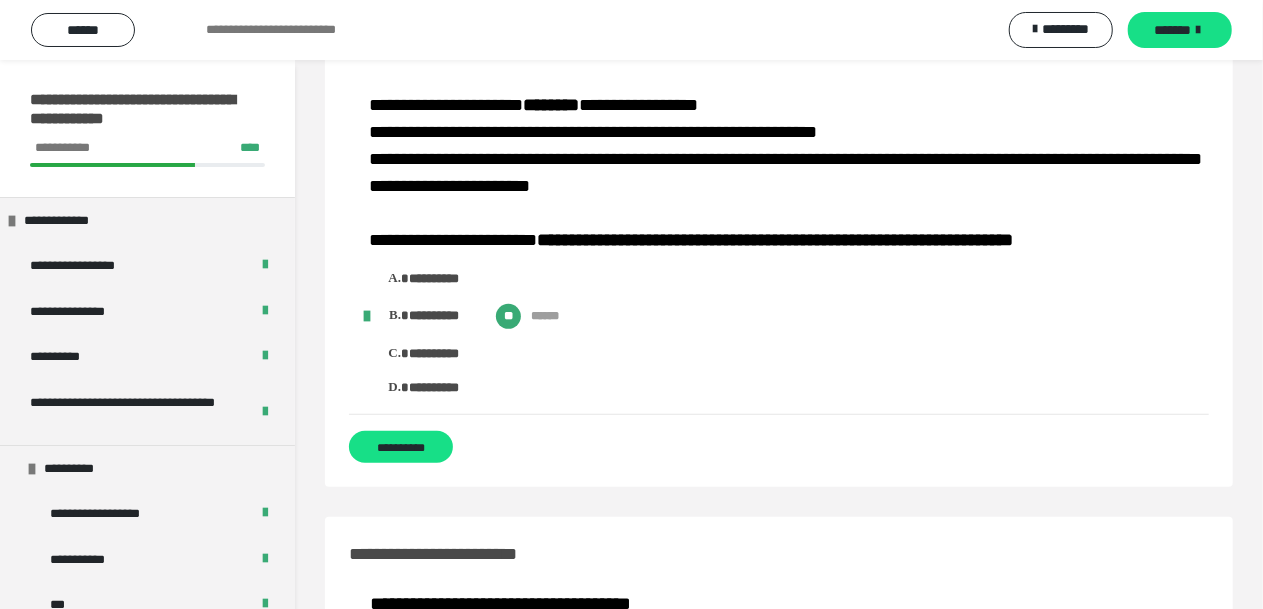 scroll, scrollTop: 4204, scrollLeft: 0, axis: vertical 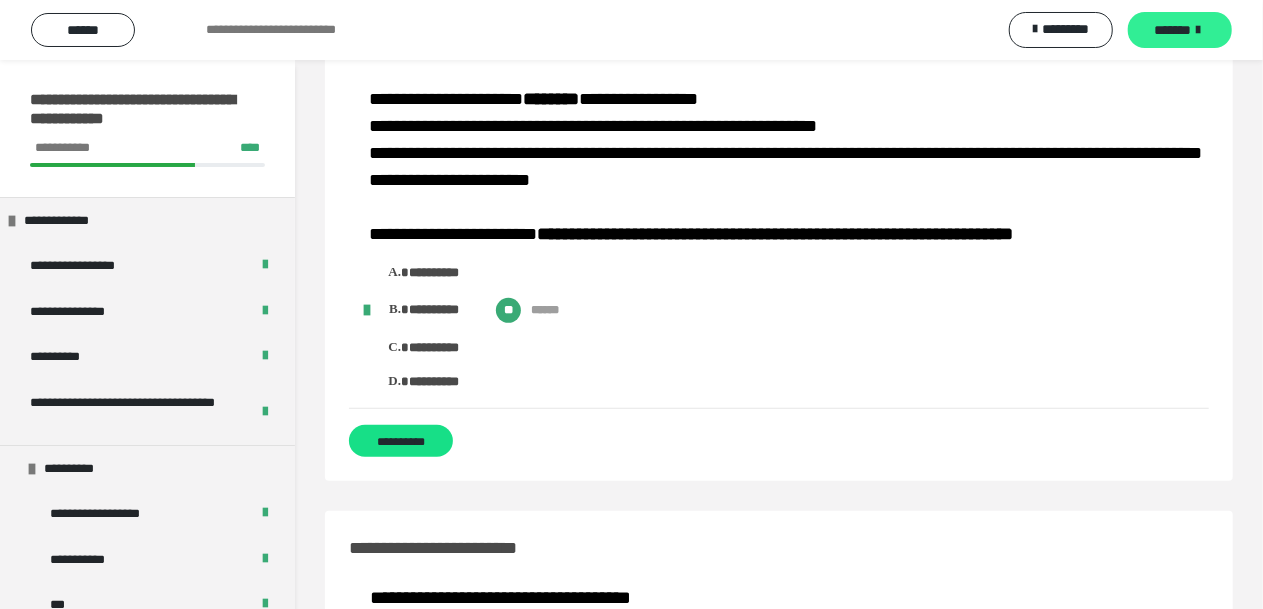 click on "*******" at bounding box center (1180, 30) 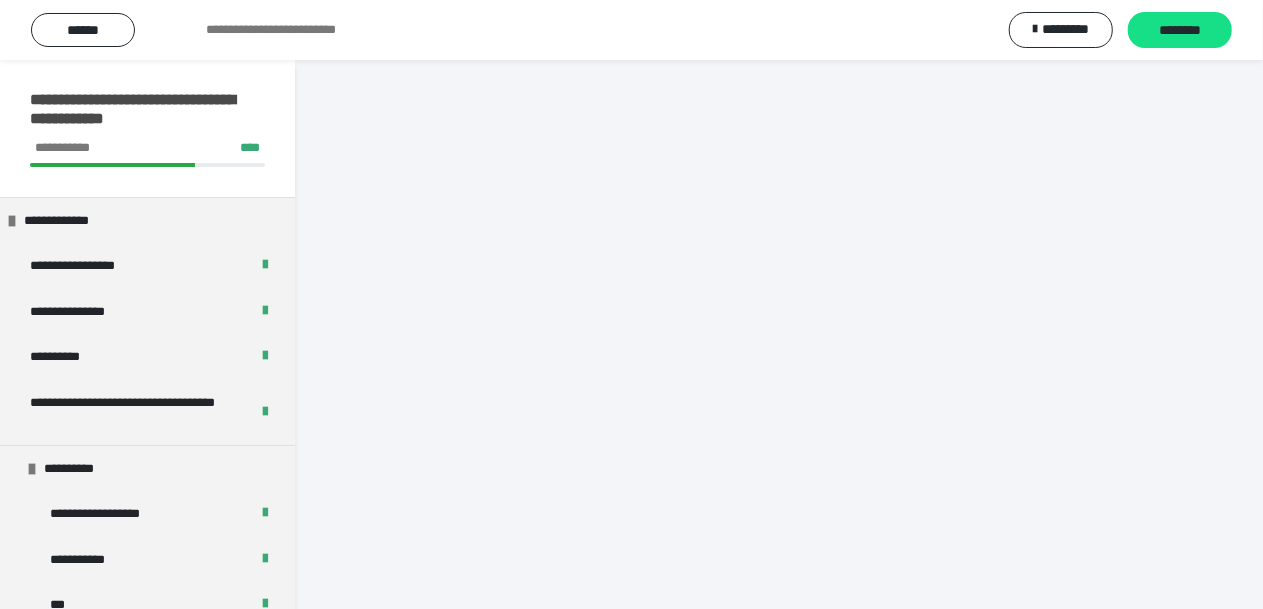 scroll, scrollTop: 0, scrollLeft: 0, axis: both 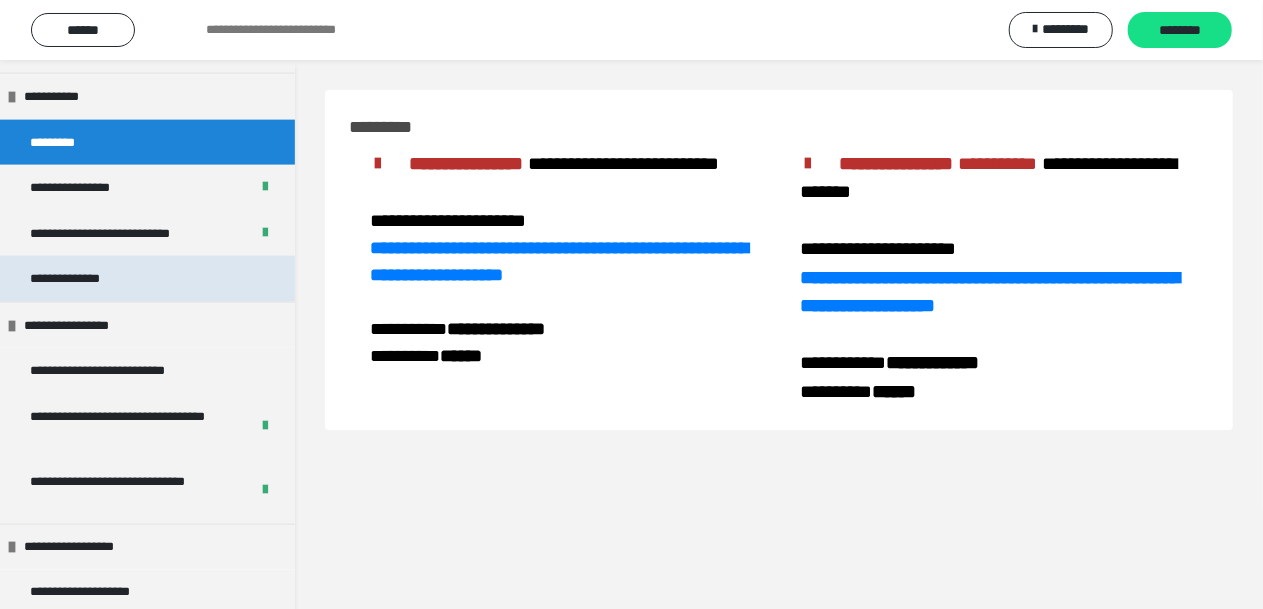 click on "**********" at bounding box center (147, 279) 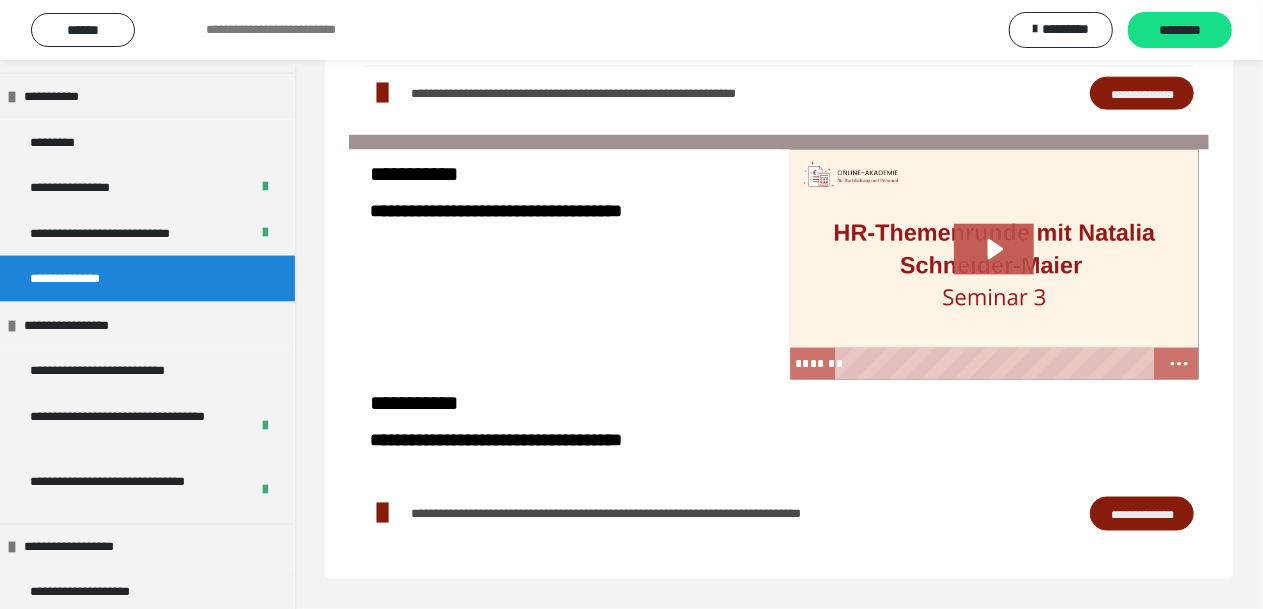 scroll, scrollTop: 1317, scrollLeft: 0, axis: vertical 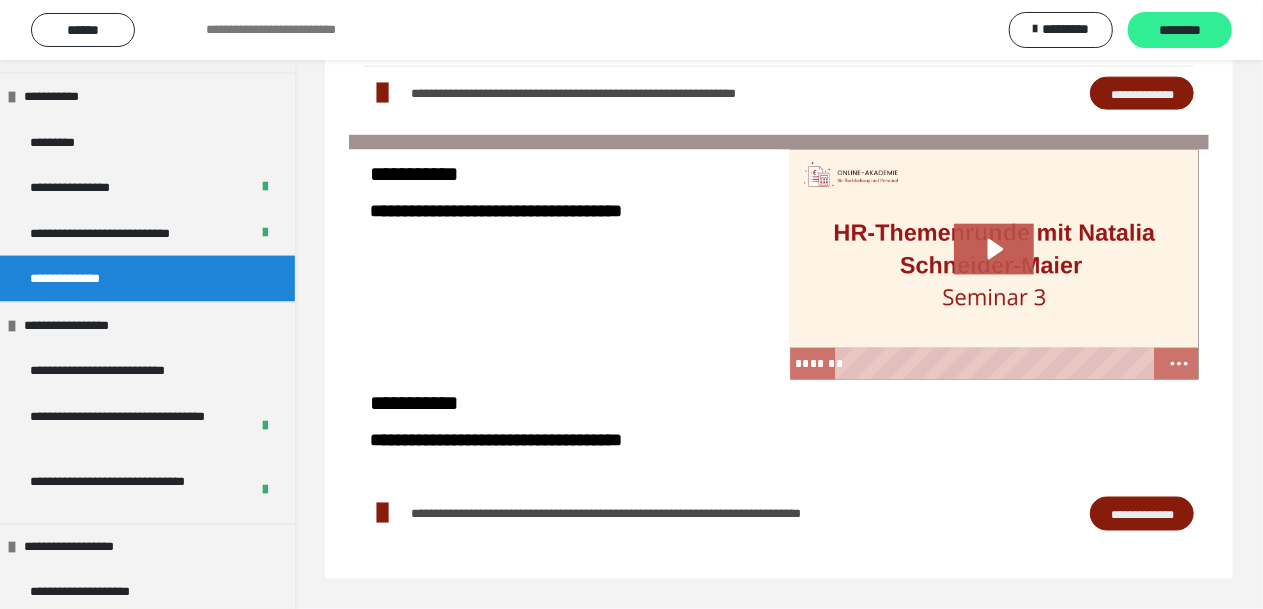 click on "********" at bounding box center [1180, 31] 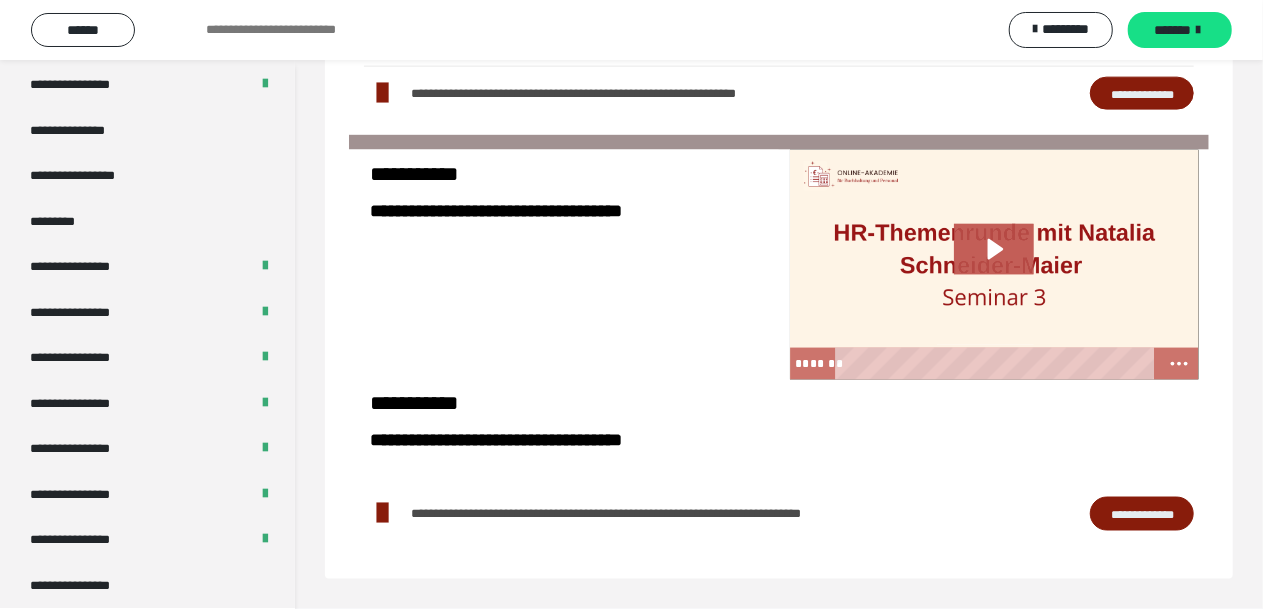 scroll, scrollTop: 2584, scrollLeft: 0, axis: vertical 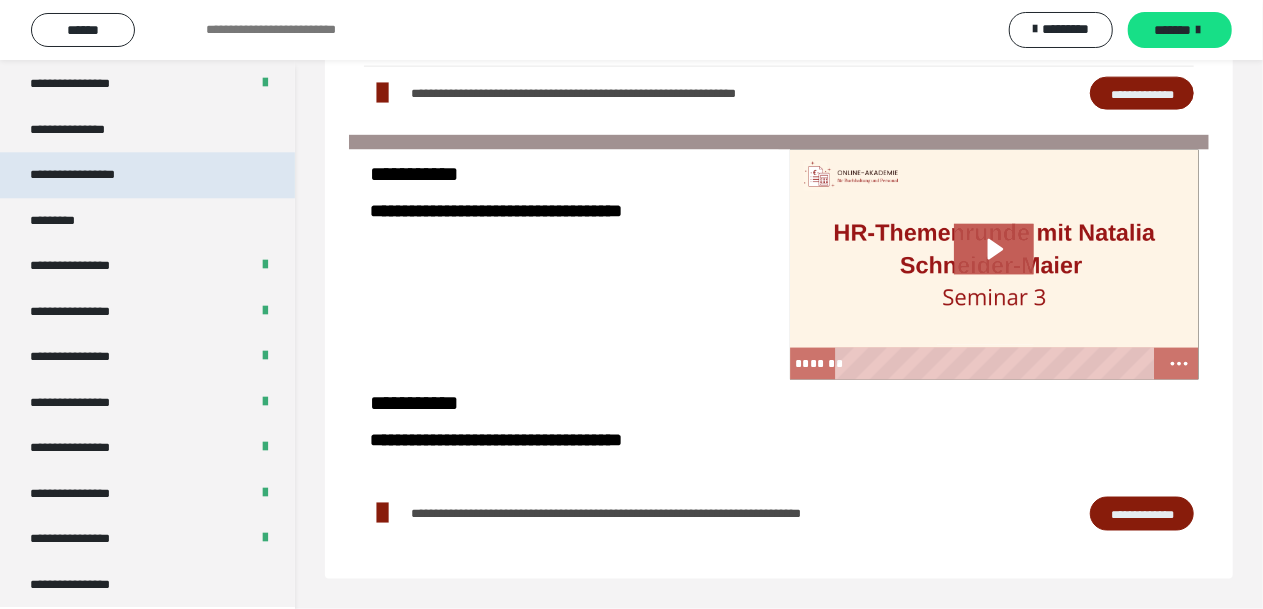click on "**********" at bounding box center [93, 175] 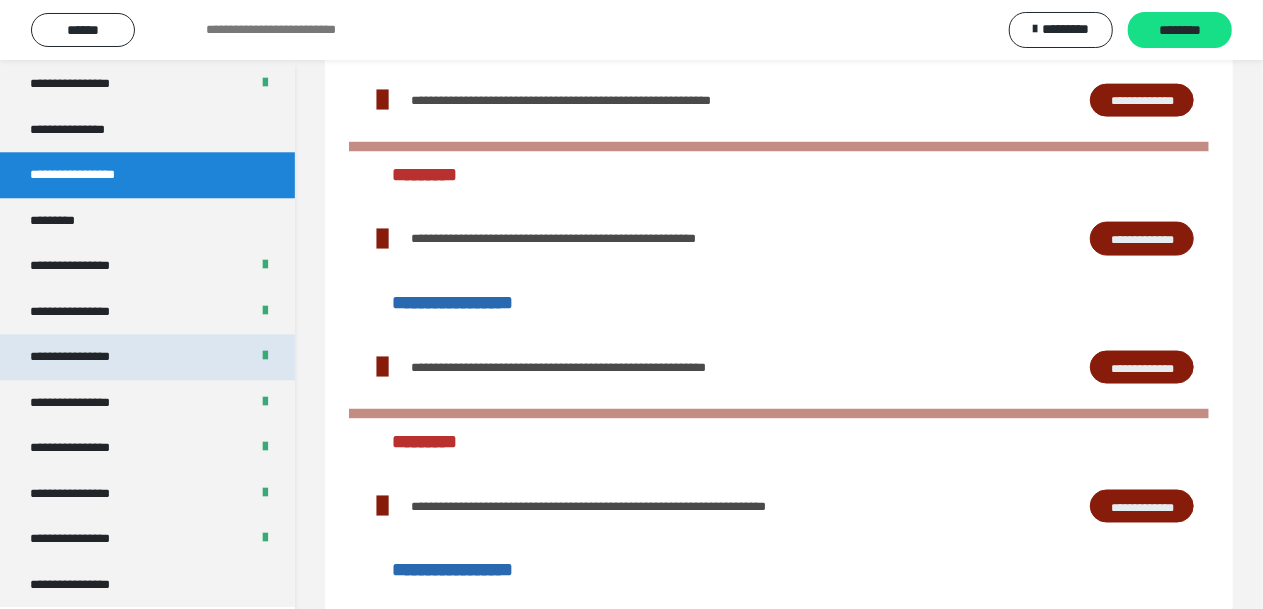 scroll, scrollTop: 1373, scrollLeft: 0, axis: vertical 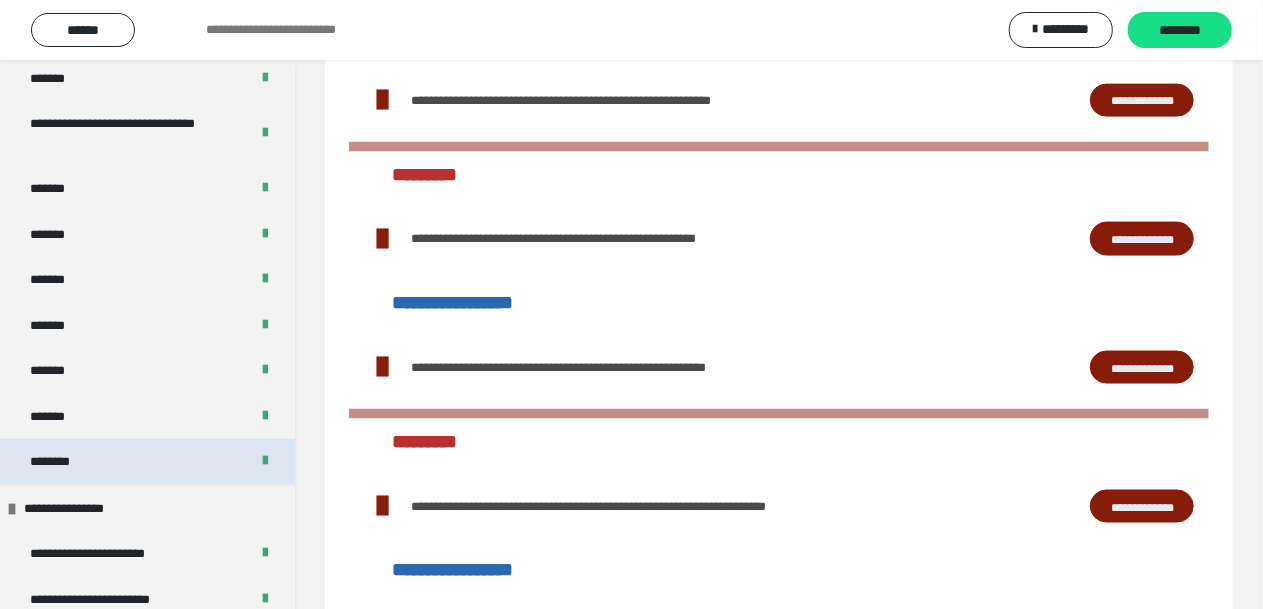 click on "********" at bounding box center [65, 462] 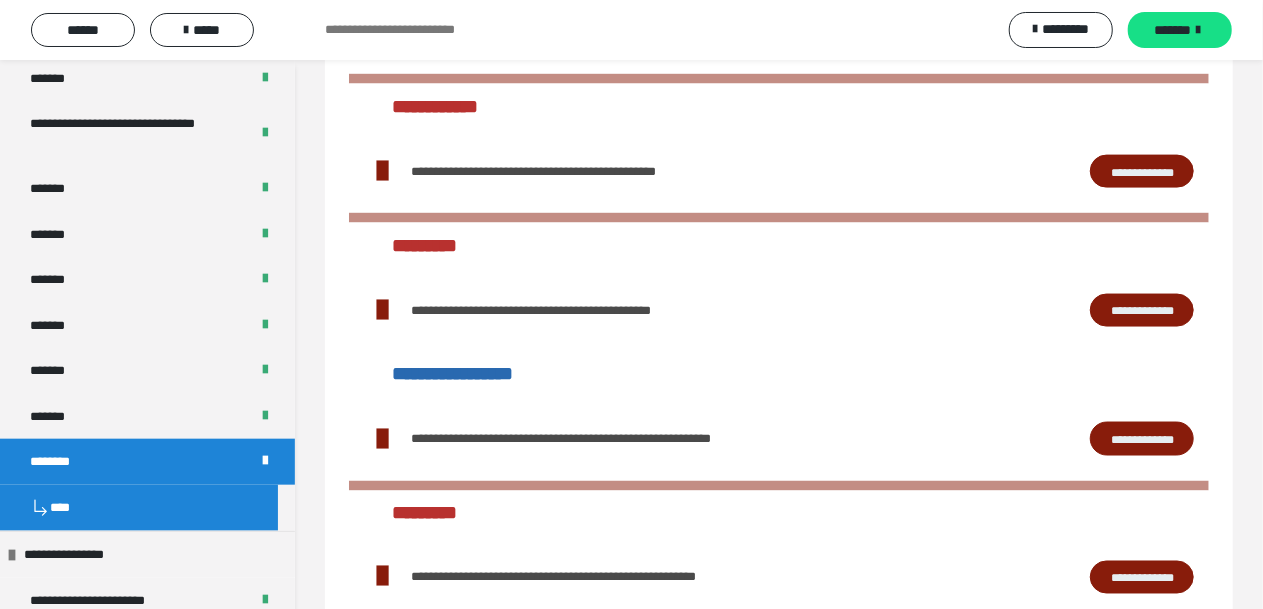 scroll, scrollTop: 1711, scrollLeft: 0, axis: vertical 